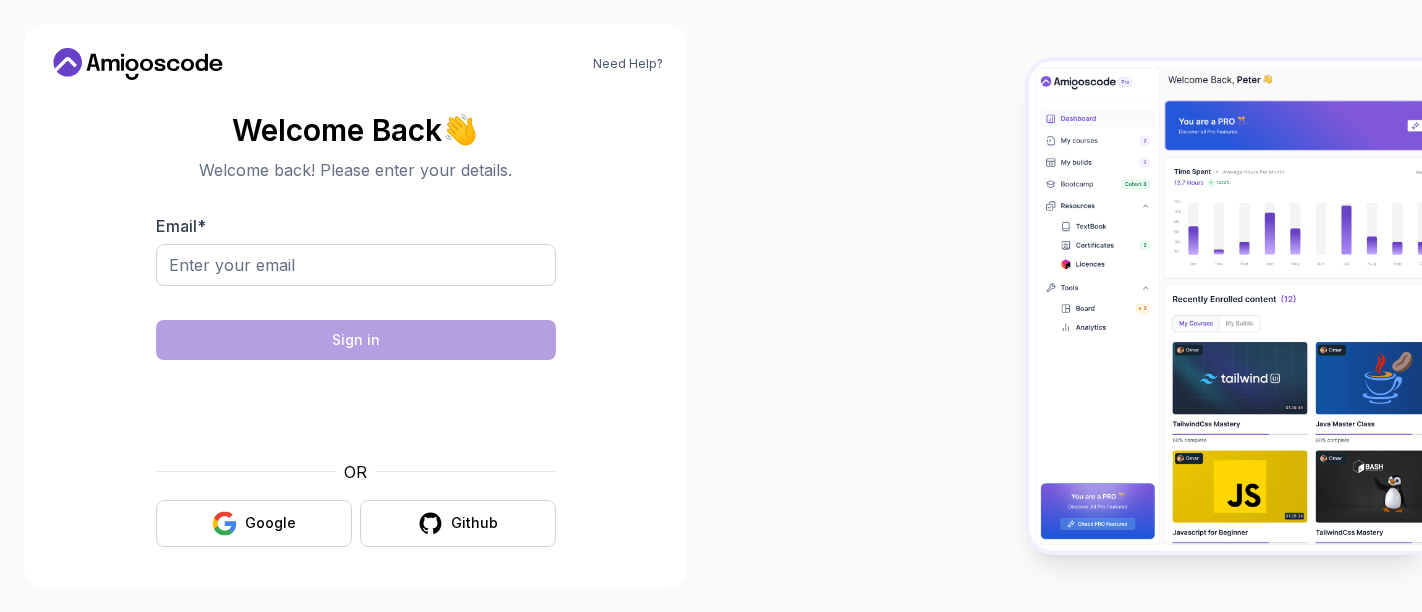 scroll, scrollTop: 0, scrollLeft: 0, axis: both 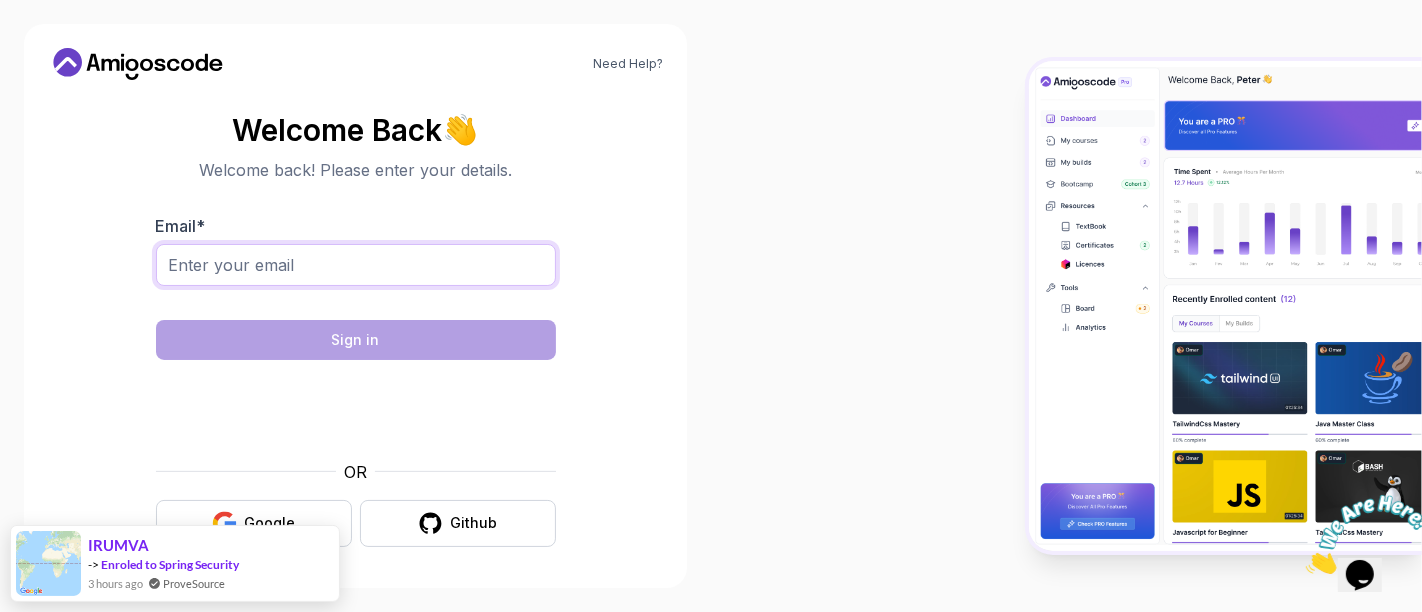click on "Email *" at bounding box center (356, 265) 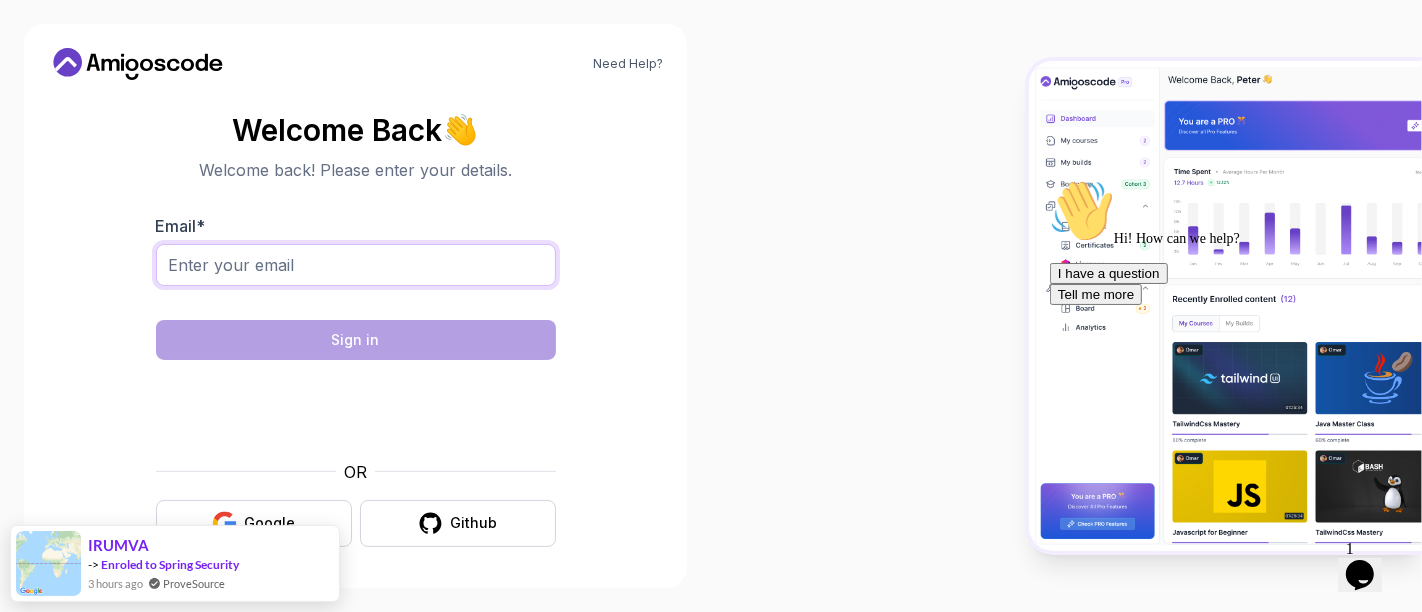 type on "ayitemoses@gmail.com" 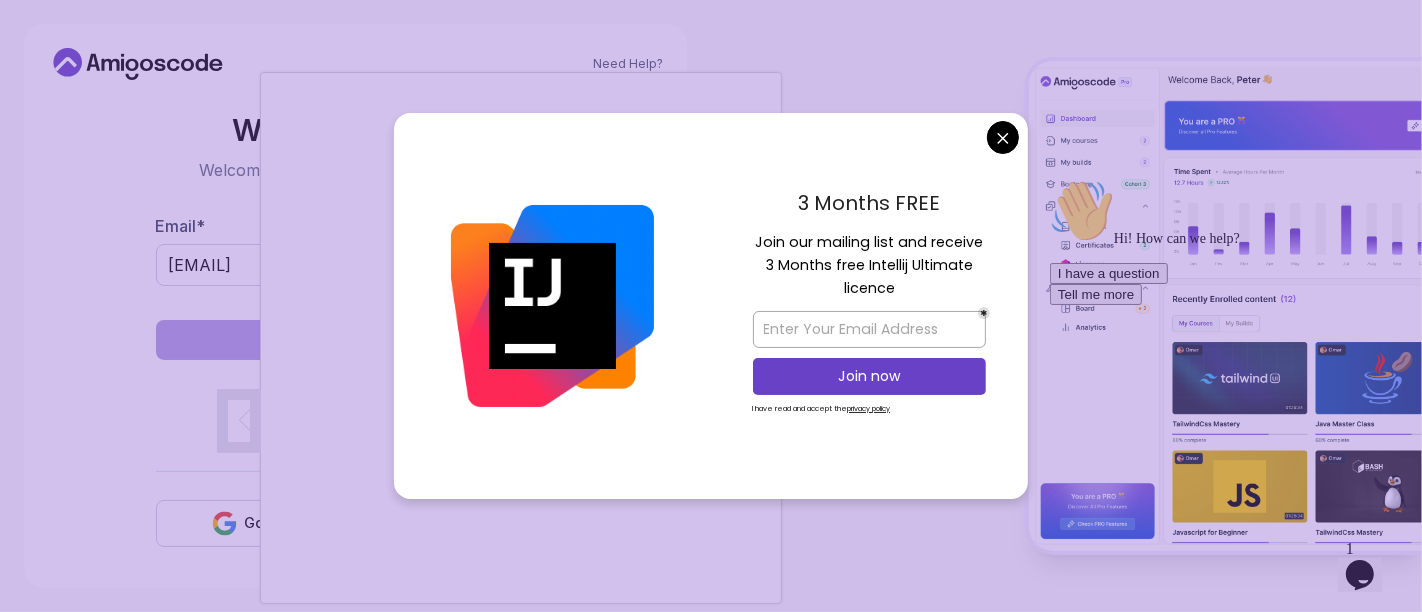click on "Need Help? Welcome Back 👋 Welcome back! Please enter your details. Email * ayitemoses@gmail.com Sign in OR Google Github" at bounding box center [711, 306] 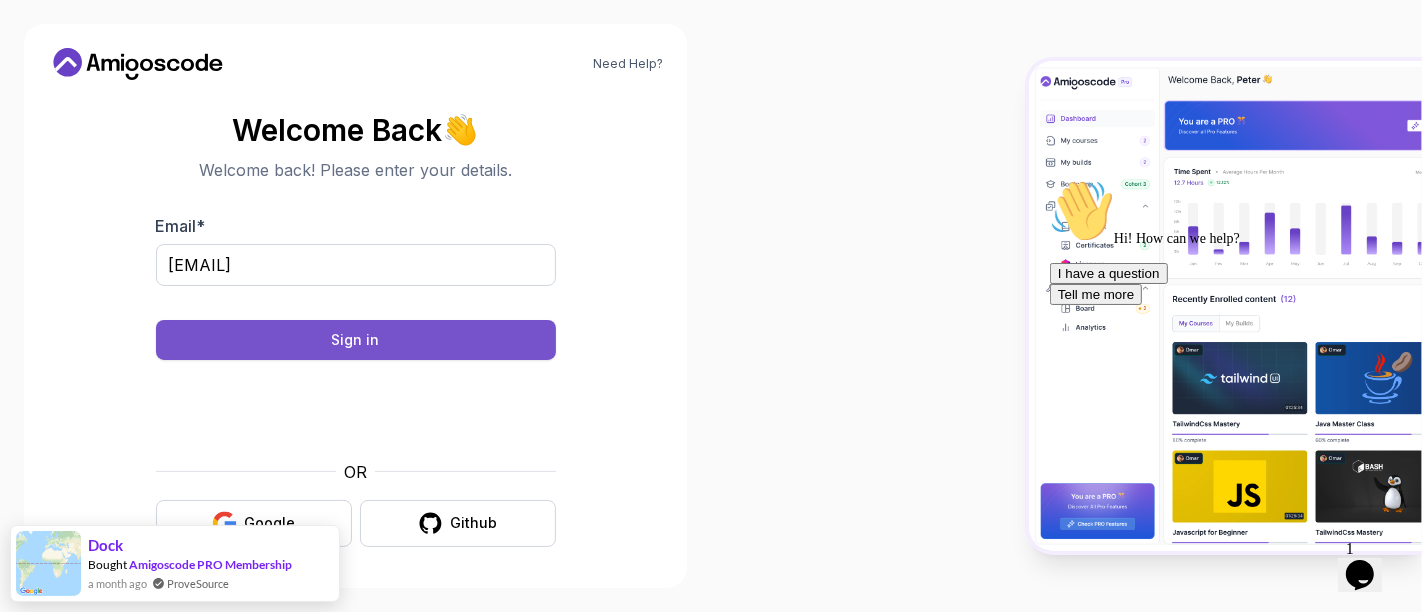 click on "Sign in" at bounding box center [356, 340] 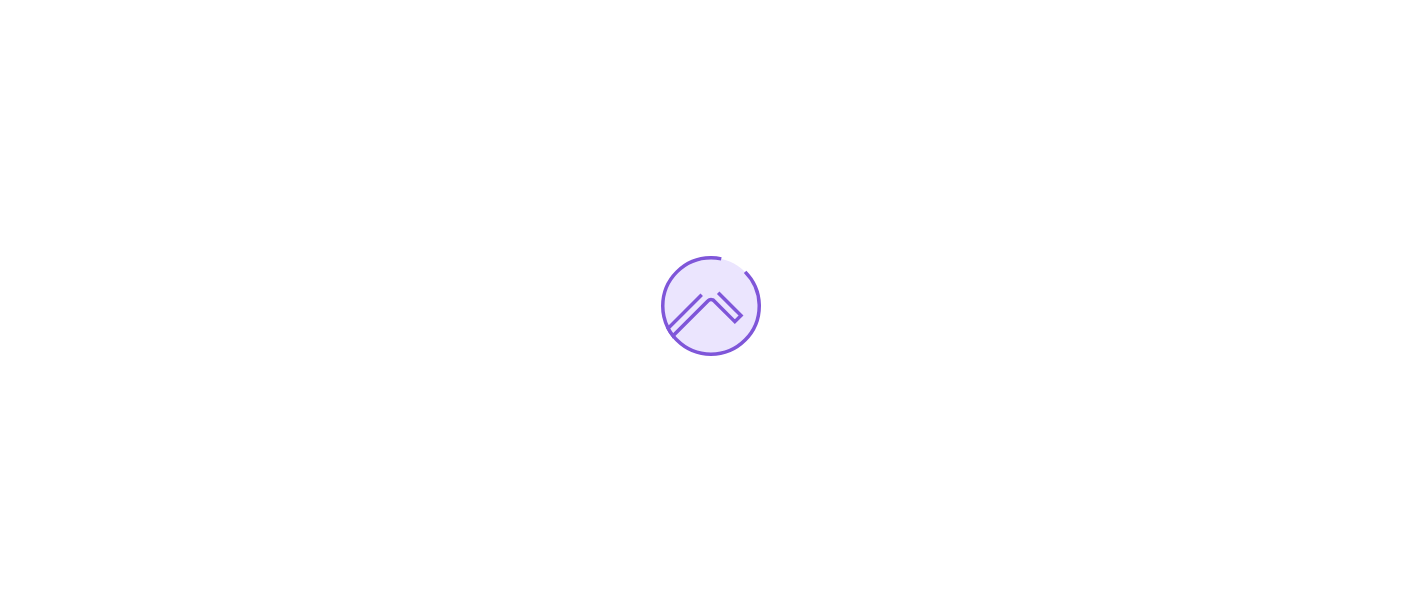 scroll, scrollTop: 0, scrollLeft: 0, axis: both 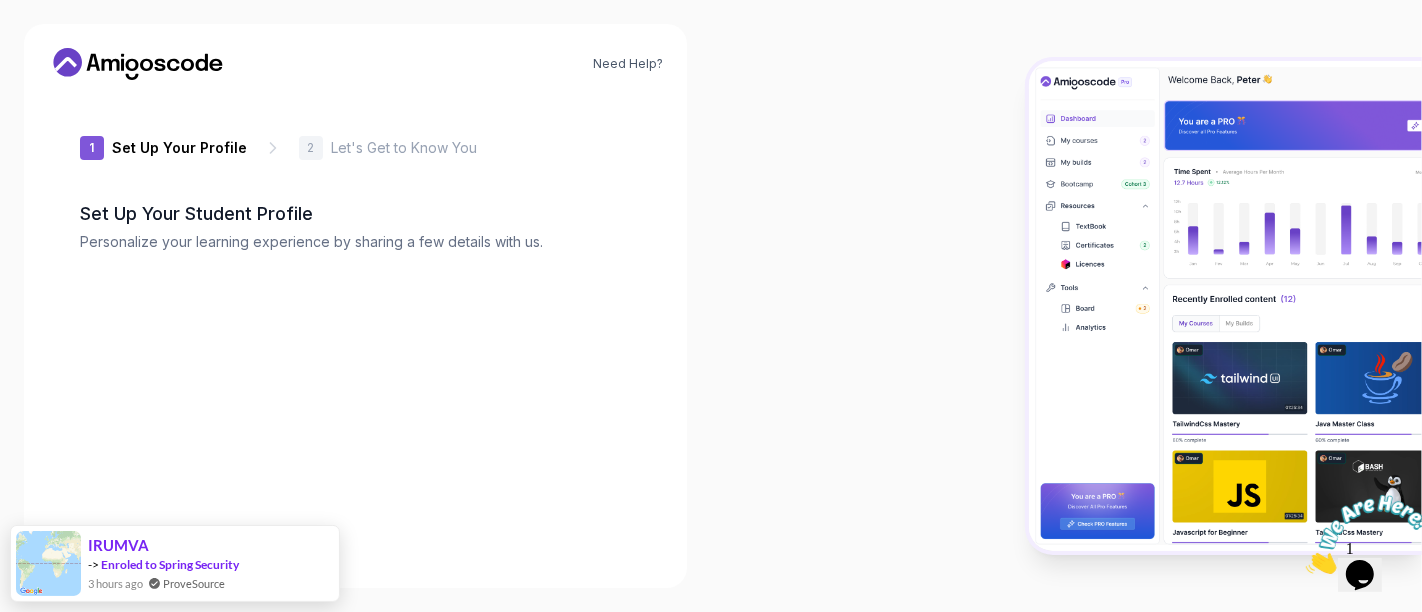 type on "mightybisonddc06" 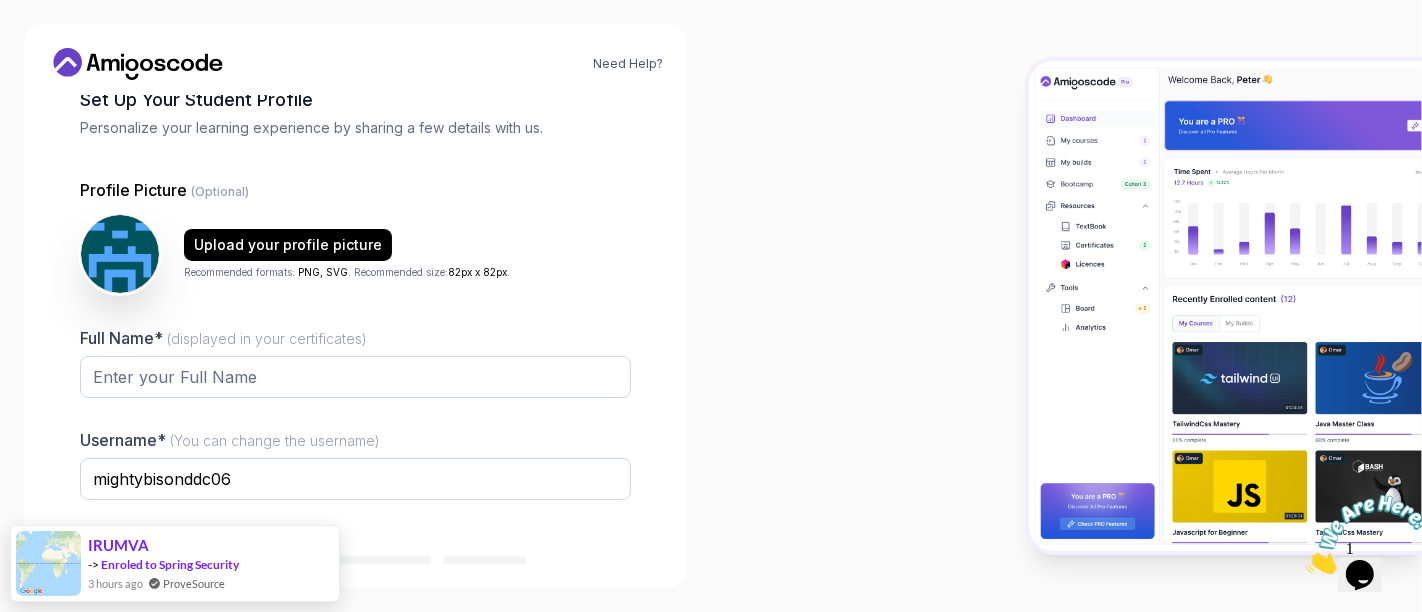 scroll, scrollTop: 220, scrollLeft: 0, axis: vertical 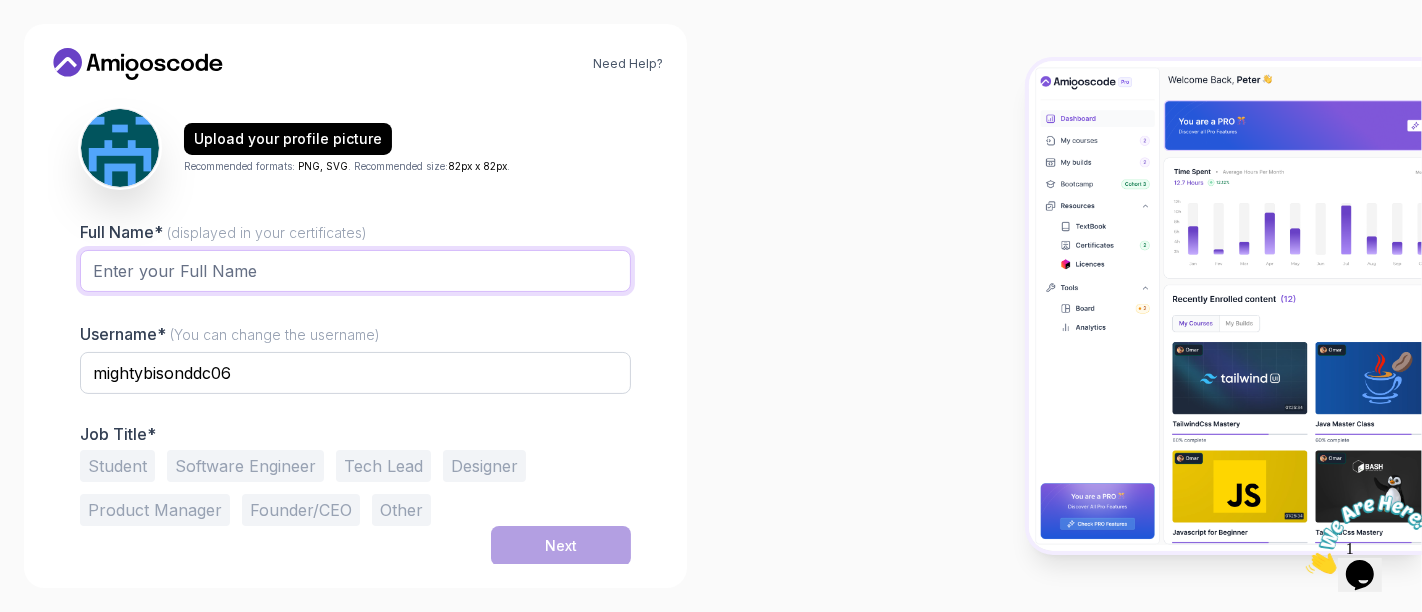 click on "Full Name*   (displayed in your certificates)" at bounding box center [355, 271] 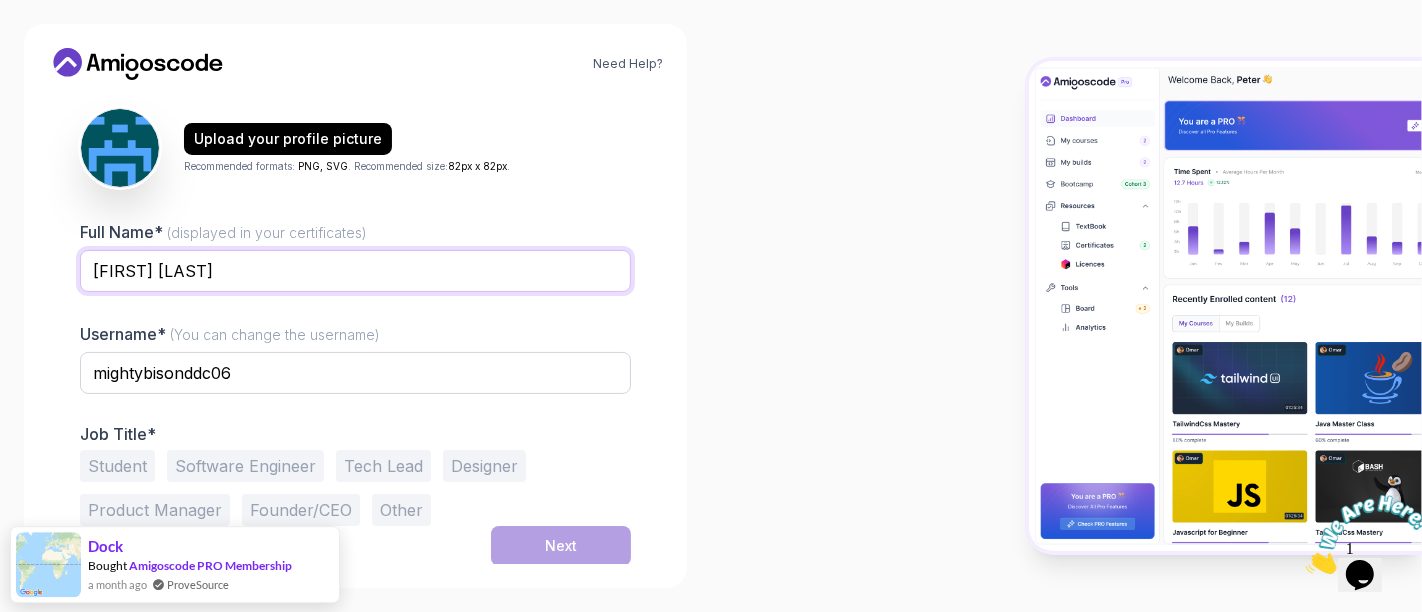 click on "[FIRST] [LAST]" at bounding box center (355, 271) 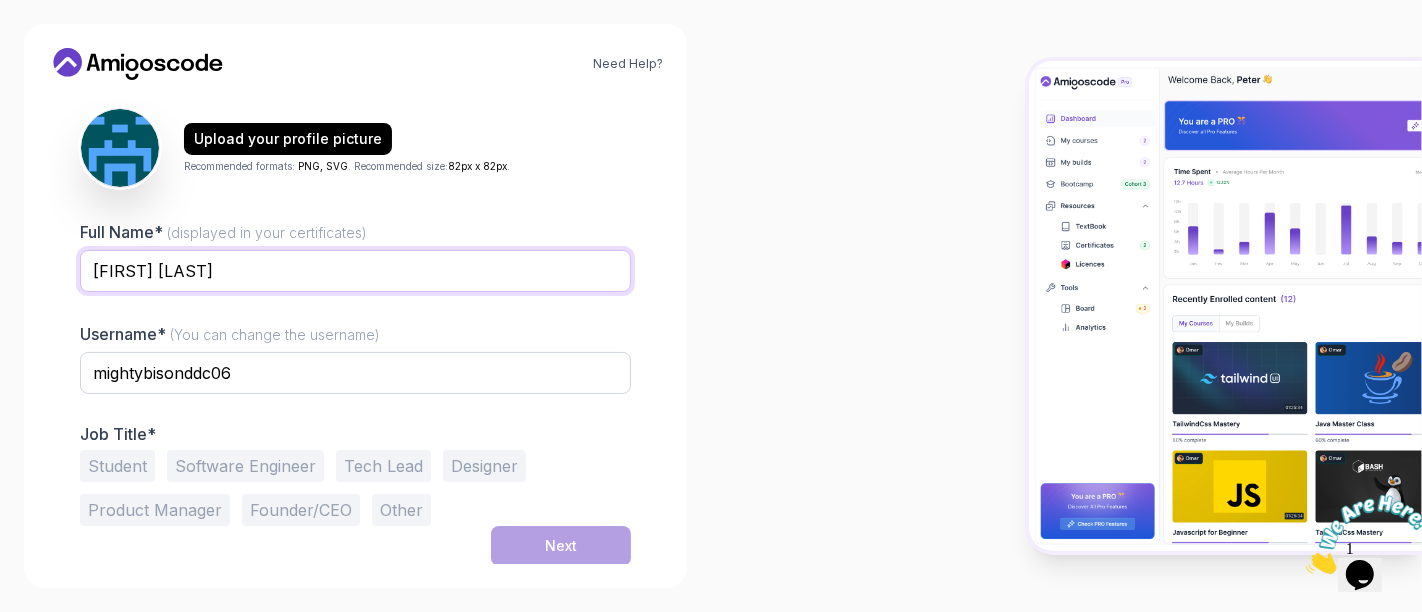 type on "[FIRST] [LAST]" 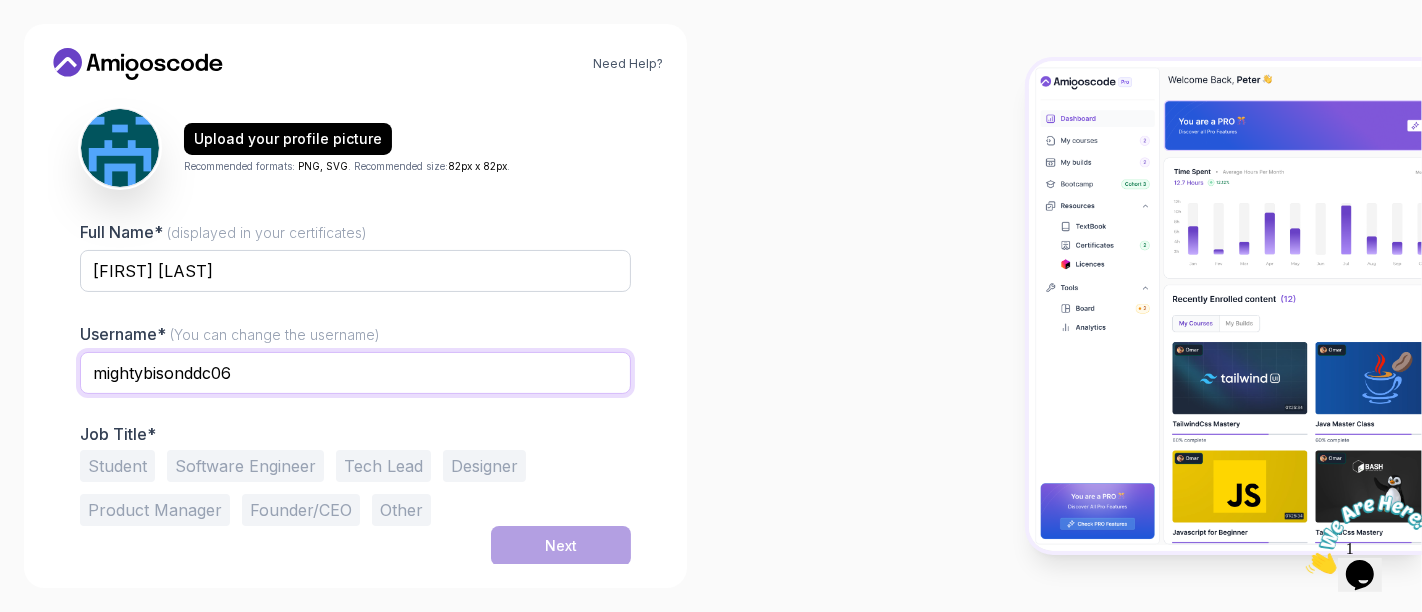 click on "mightybisonddc06" at bounding box center (355, 373) 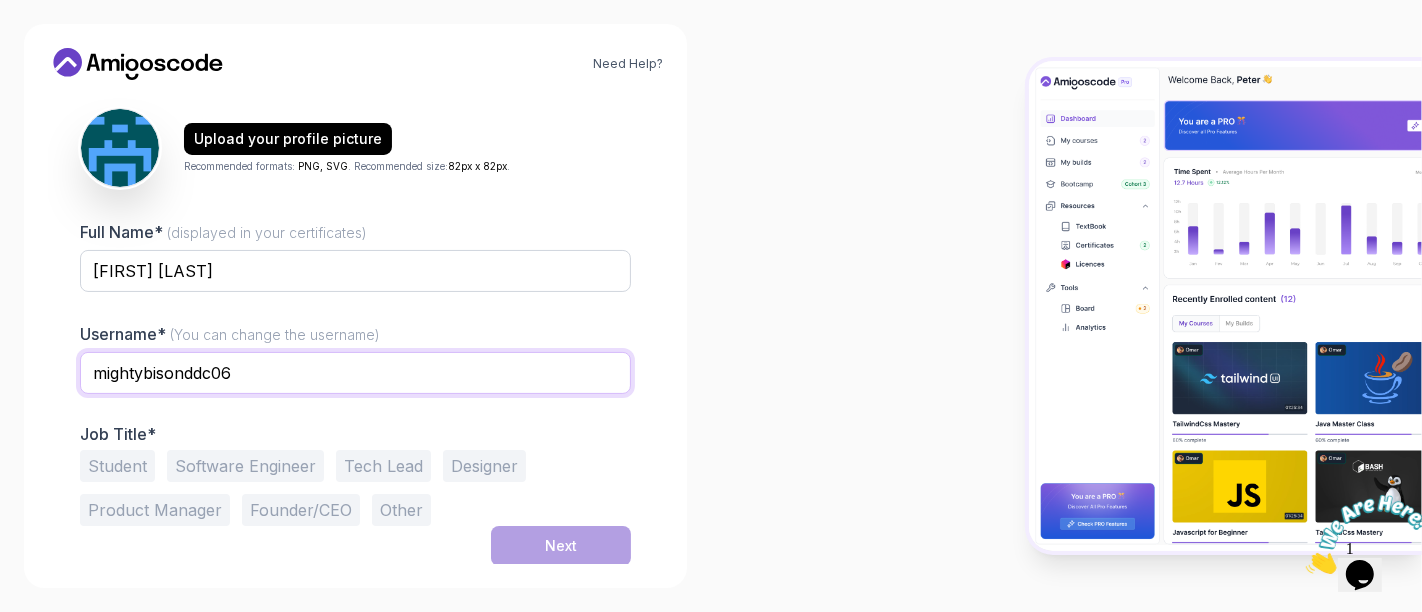 click on "mightybisonddc06" at bounding box center (355, 373) 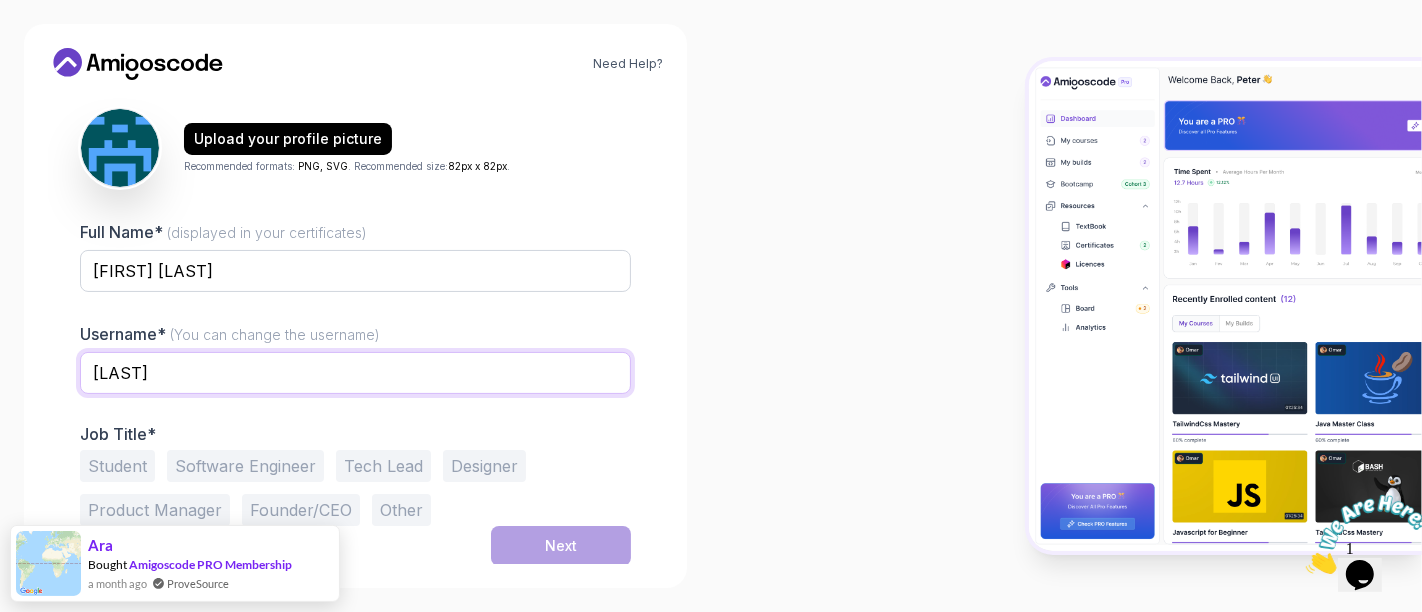 type on "[LAST]" 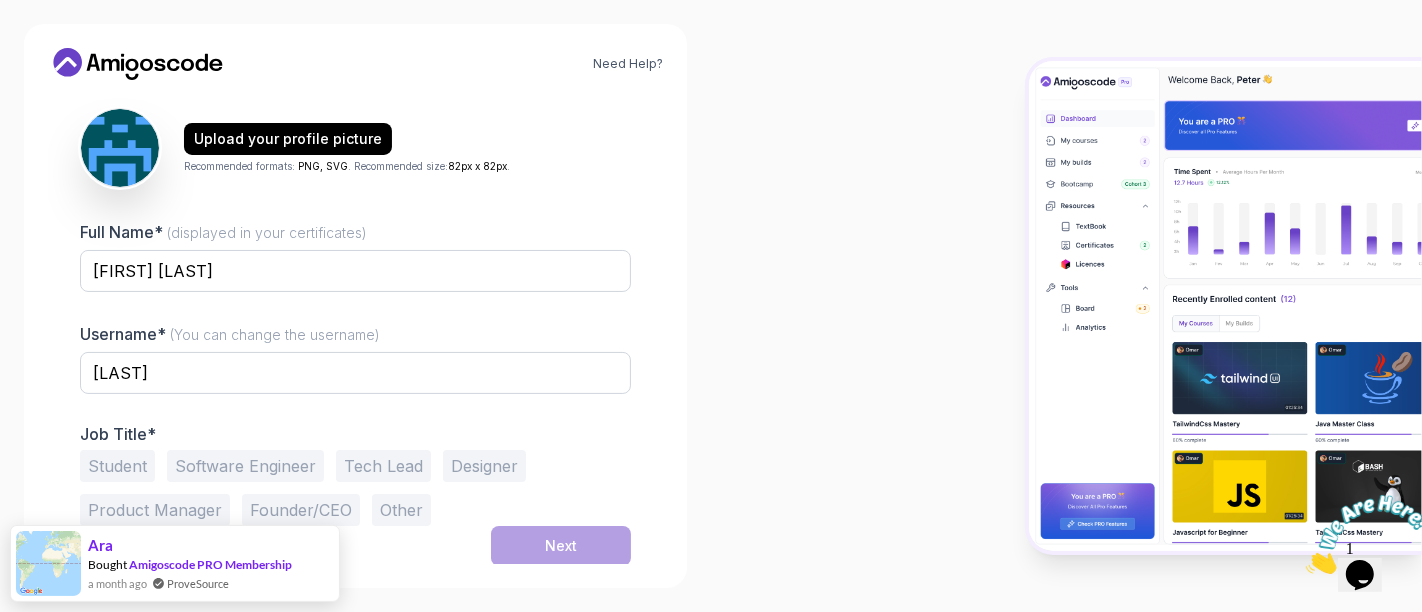 click on "Student" at bounding box center (117, 466) 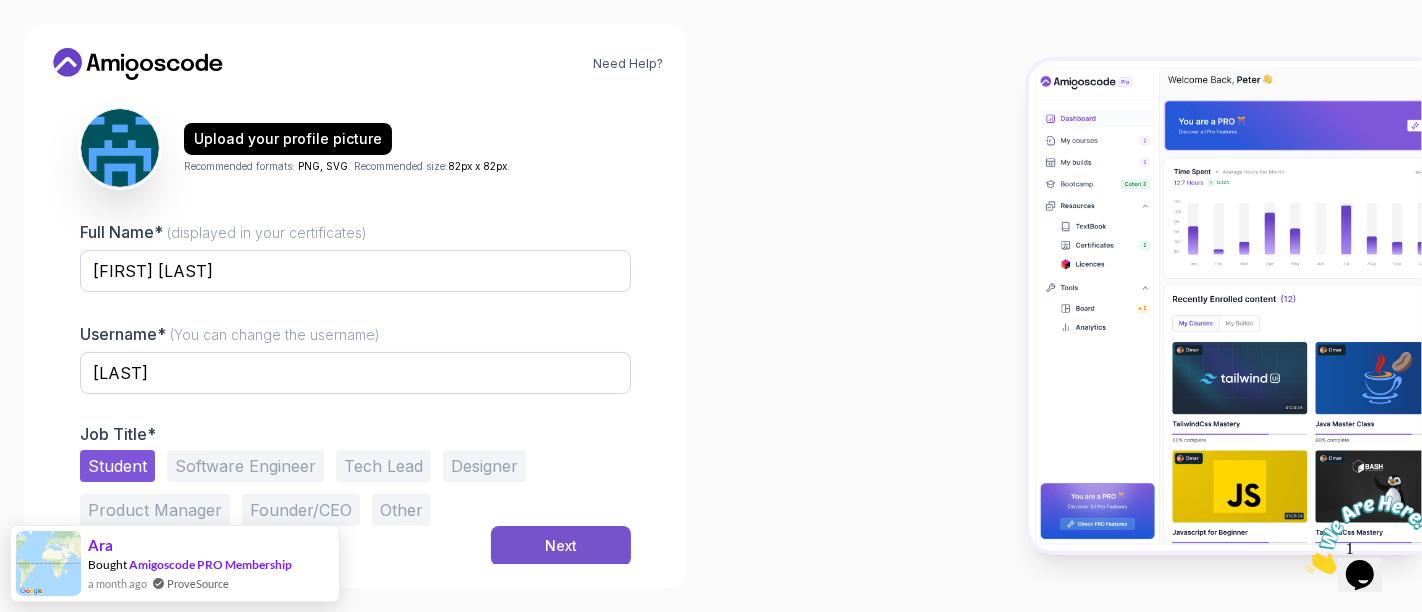 click on "Next" at bounding box center (561, 546) 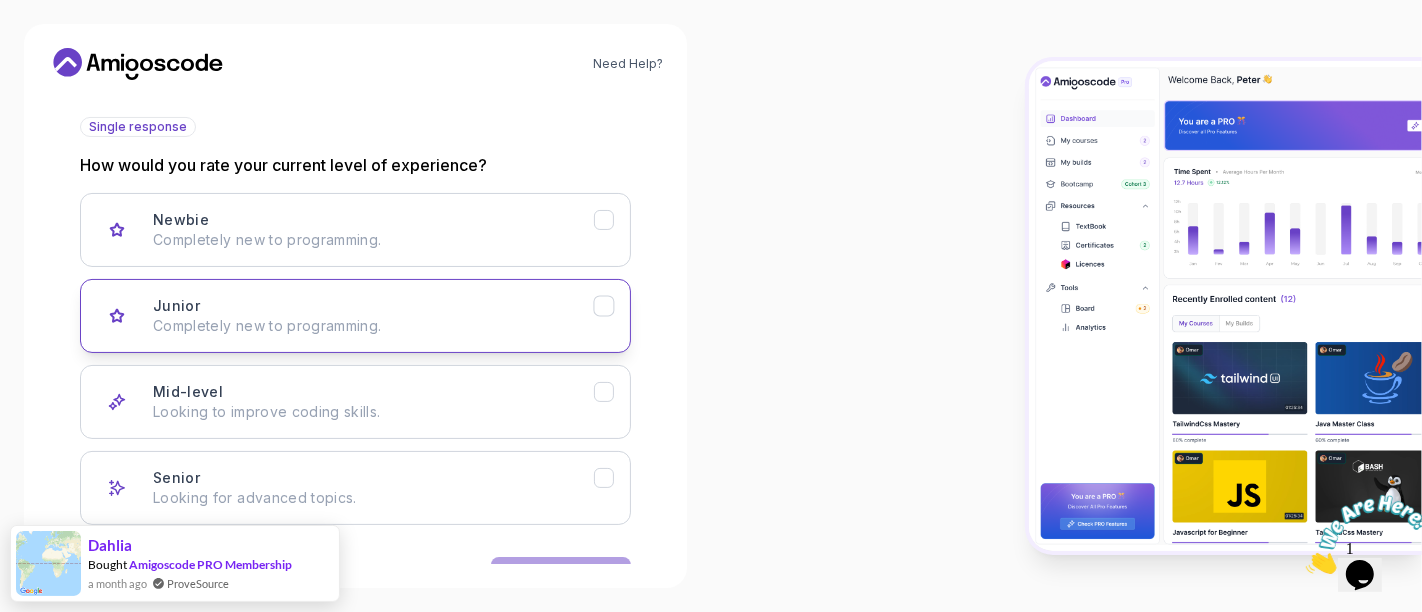 click on "Junior Completely new to programming." at bounding box center (373, 316) 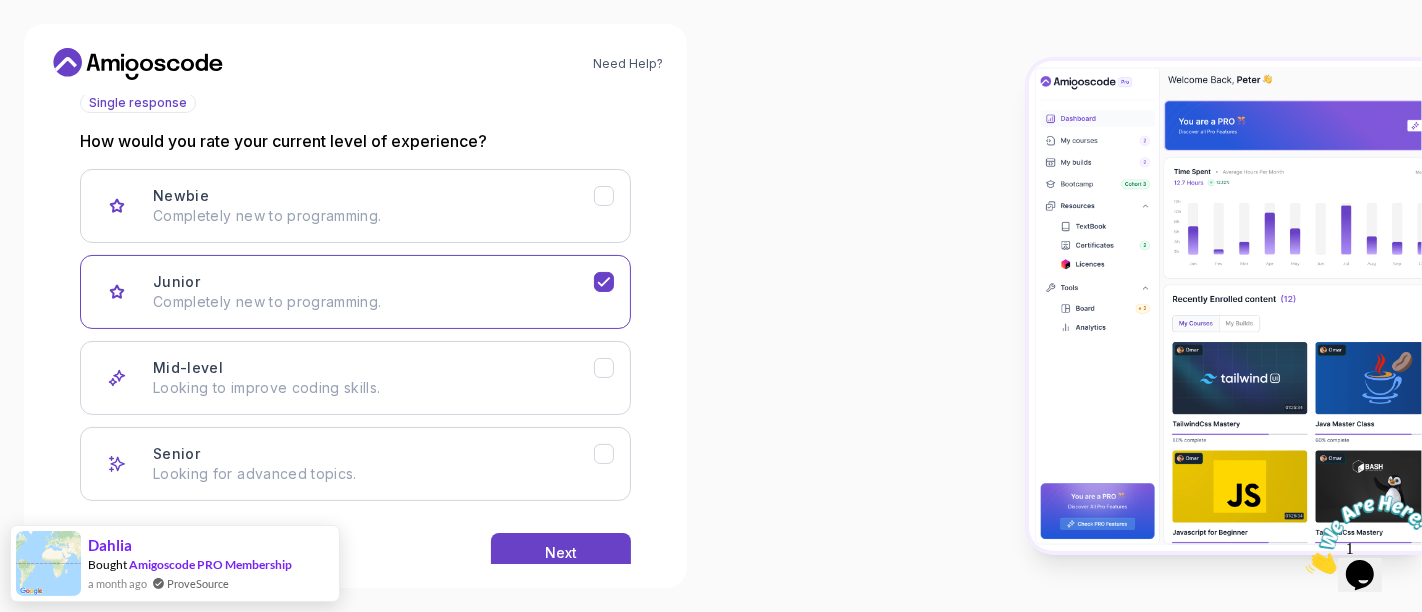 scroll, scrollTop: 281, scrollLeft: 0, axis: vertical 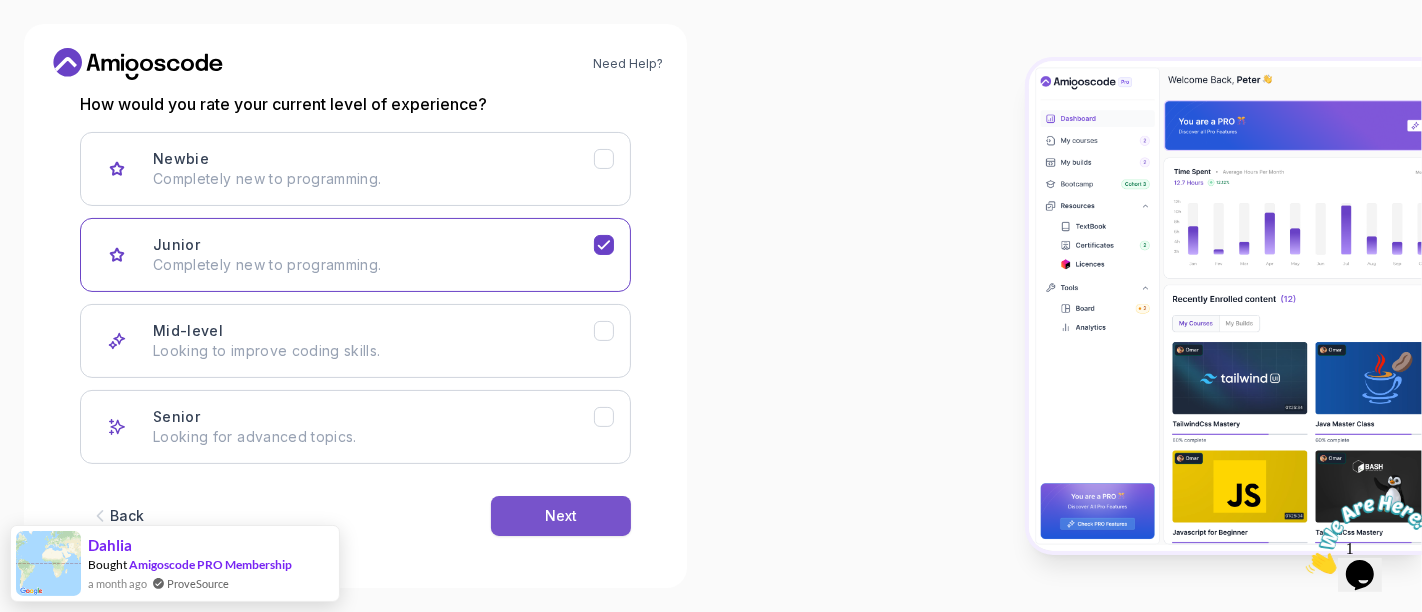 click on "Next" at bounding box center (561, 516) 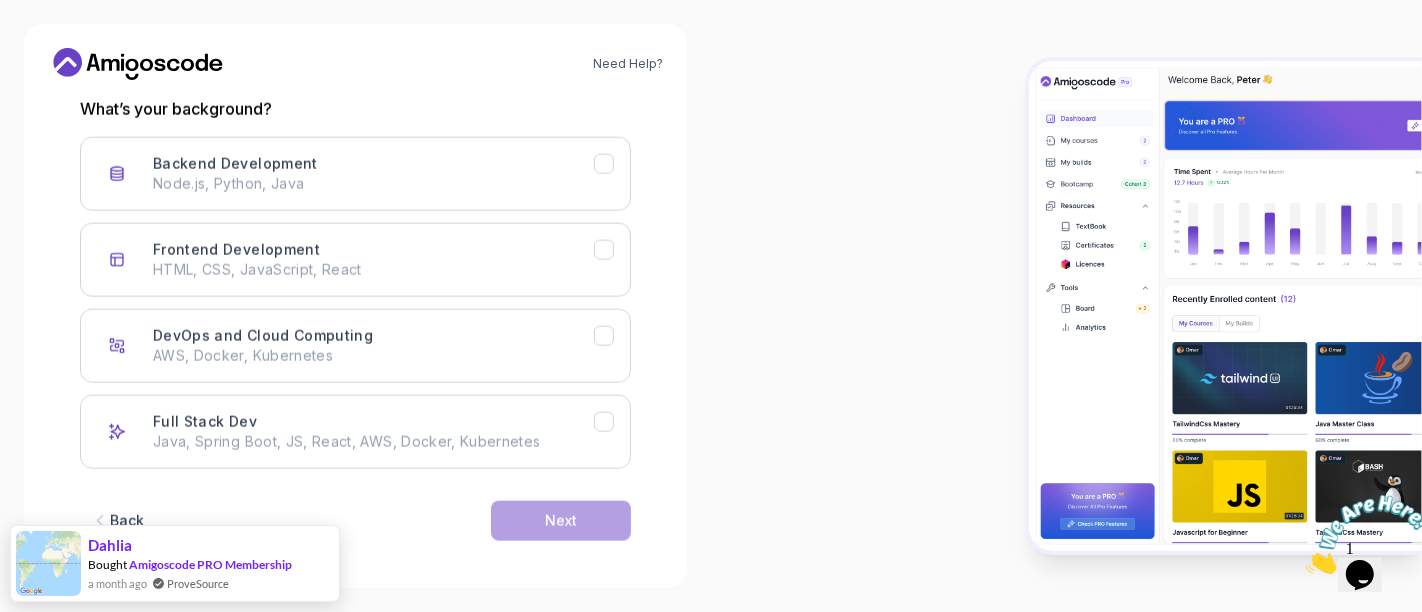 scroll, scrollTop: 281, scrollLeft: 0, axis: vertical 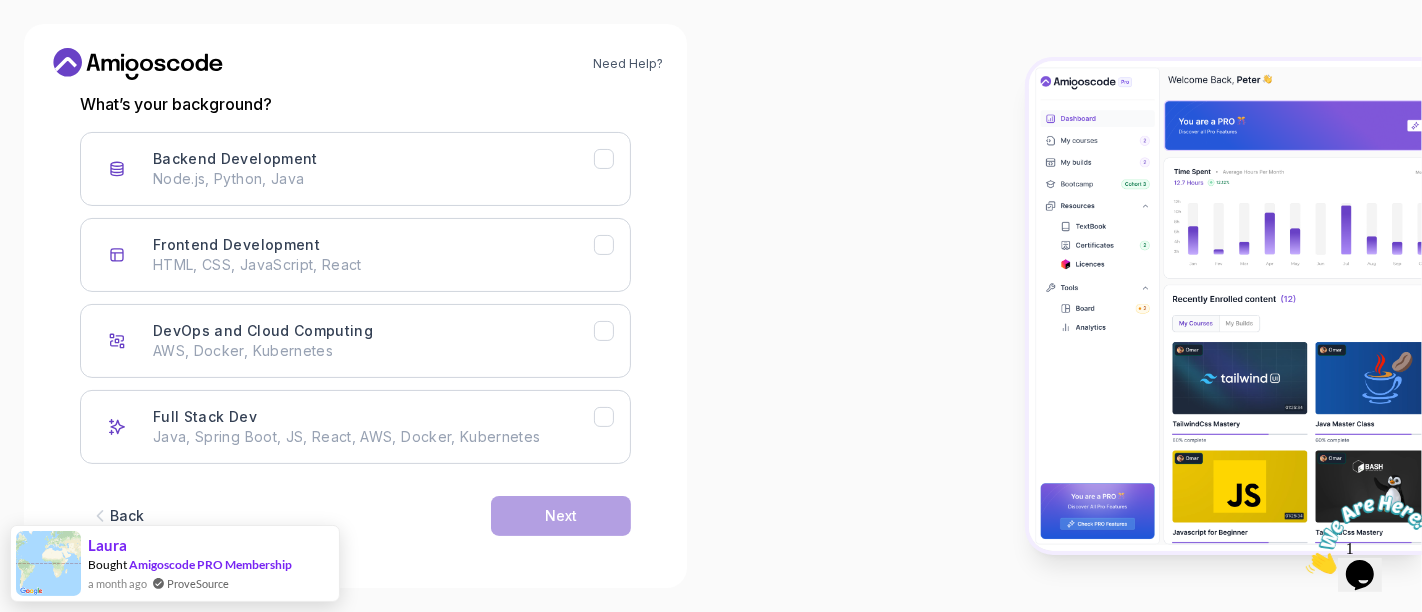 click on "Back" at bounding box center [127, 516] 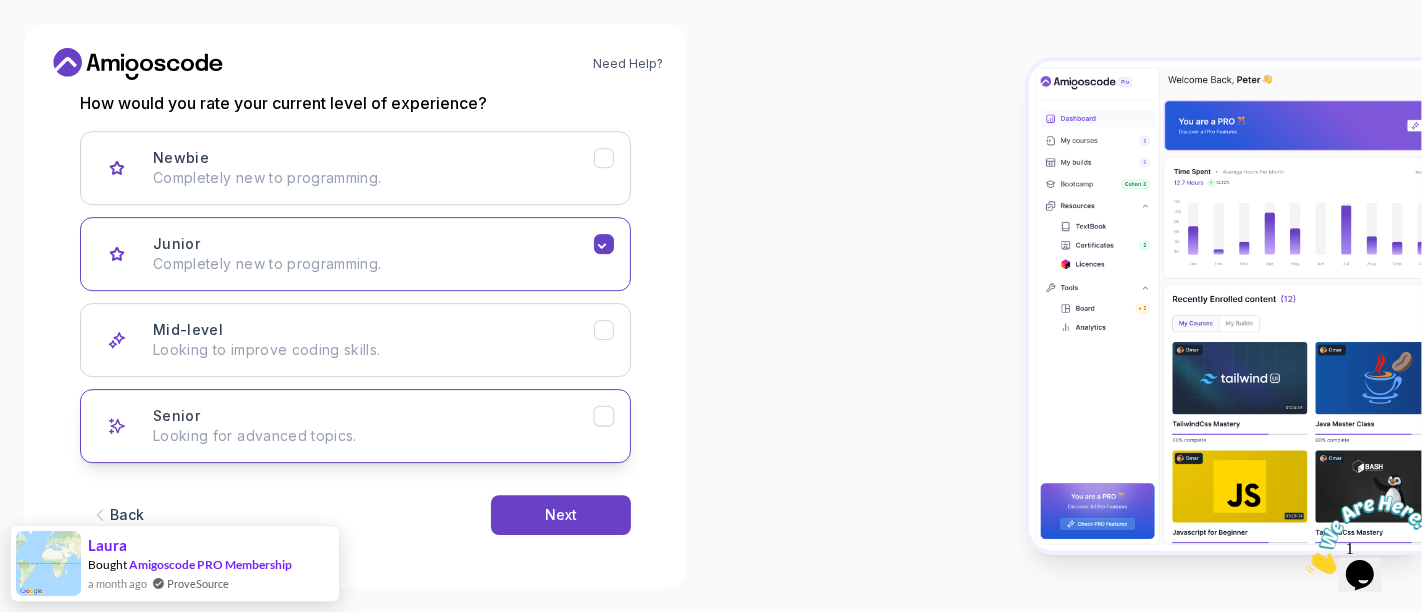 scroll, scrollTop: 281, scrollLeft: 0, axis: vertical 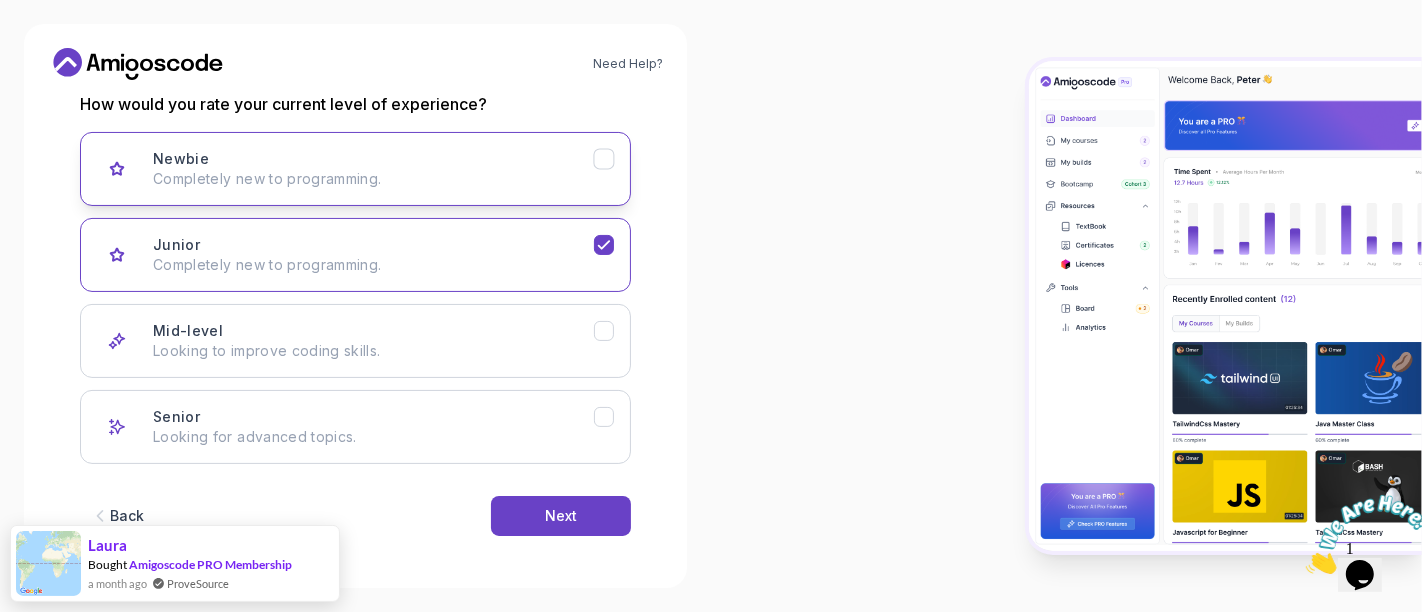 click on "Newbie Completely new to programming." at bounding box center [373, 169] 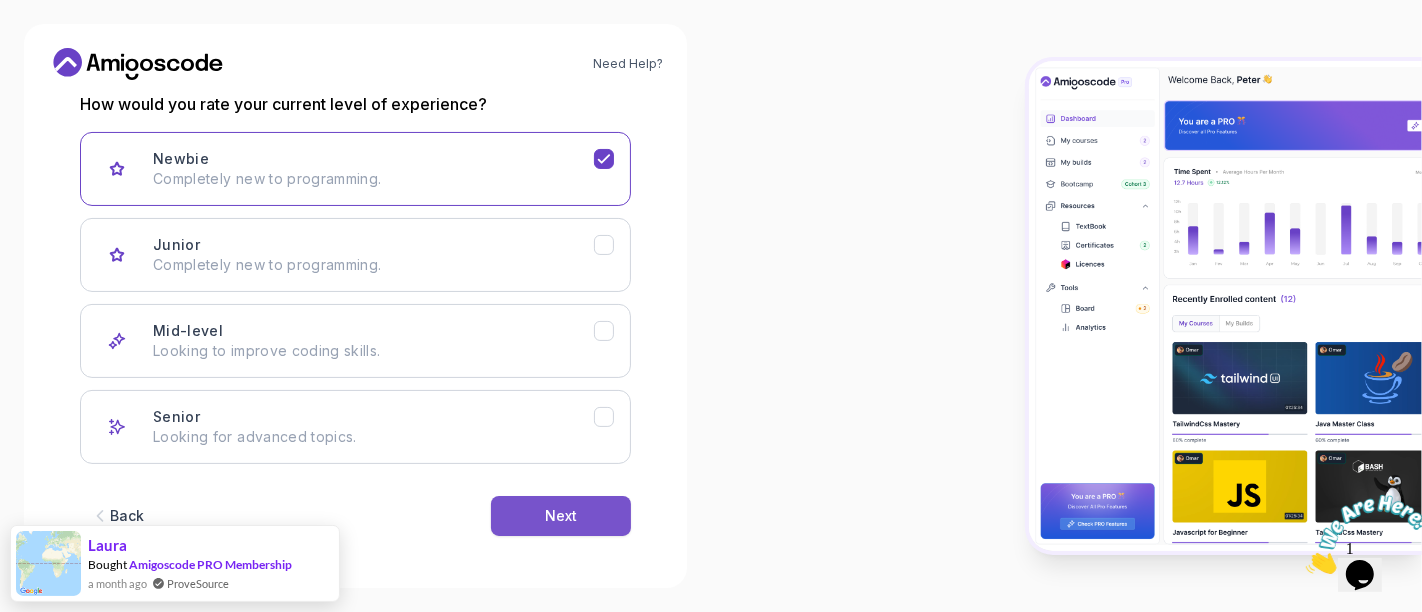 click on "Next" at bounding box center (561, 516) 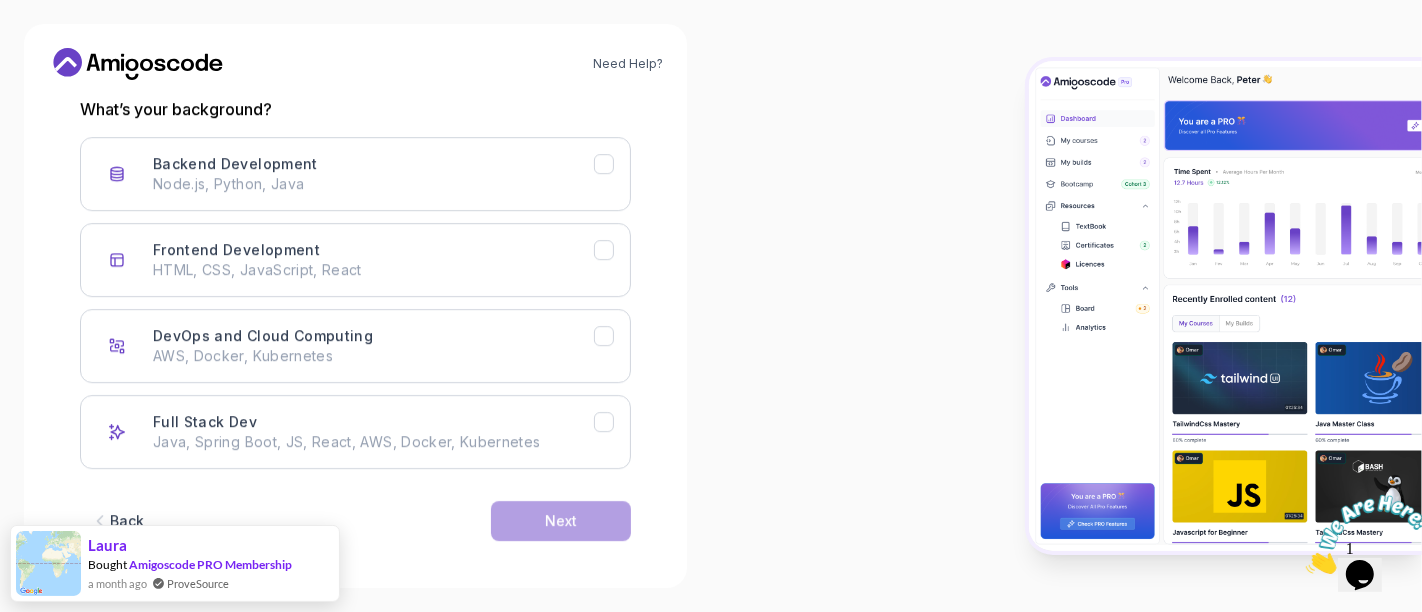 scroll, scrollTop: 281, scrollLeft: 0, axis: vertical 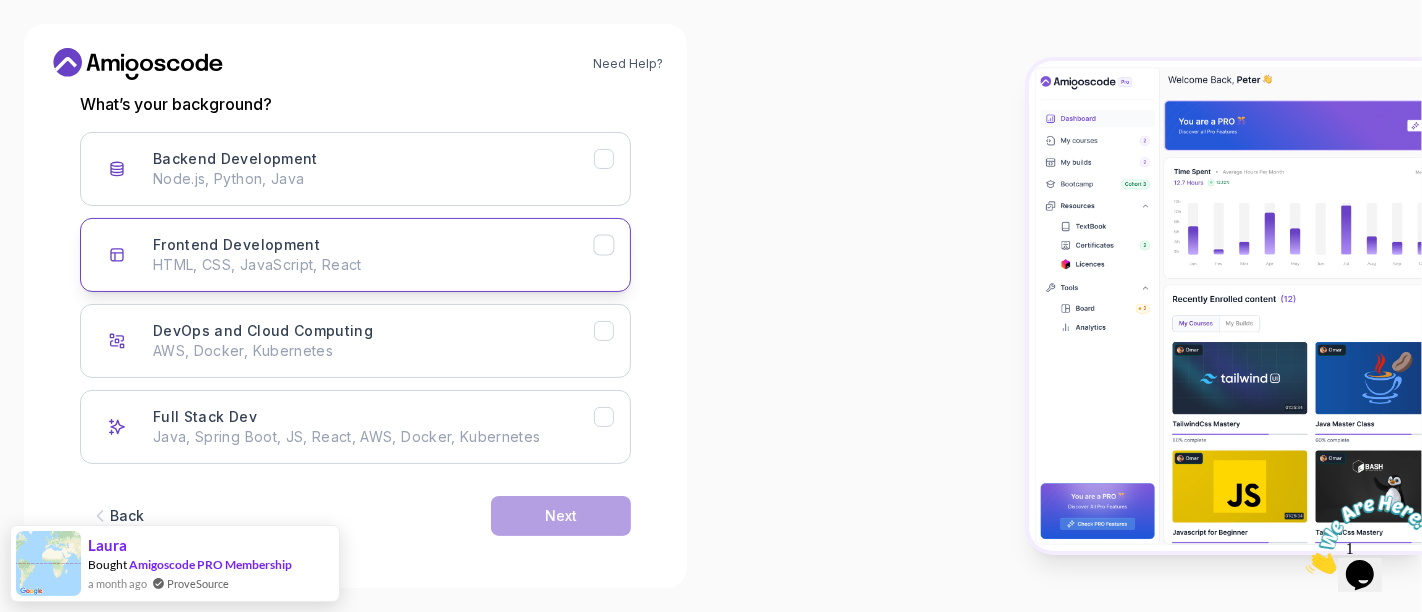 click on "Frontend Development HTML, CSS, JavaScript, React" at bounding box center [373, 255] 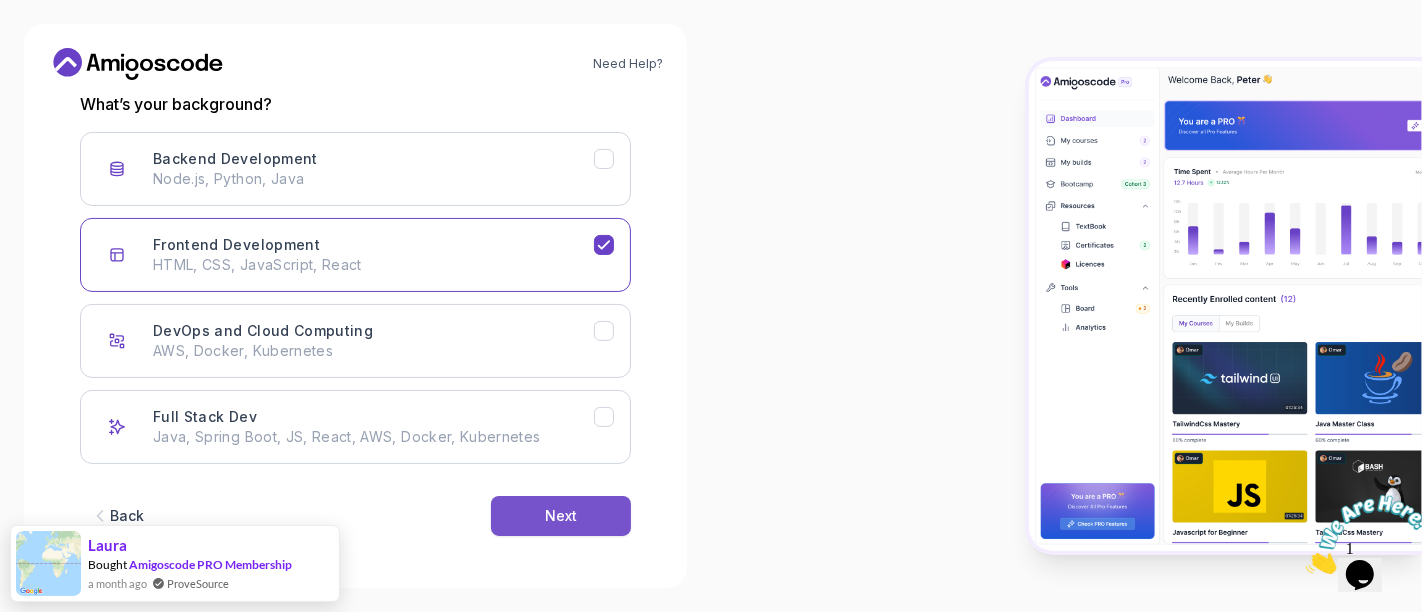 click on "Next" at bounding box center (561, 516) 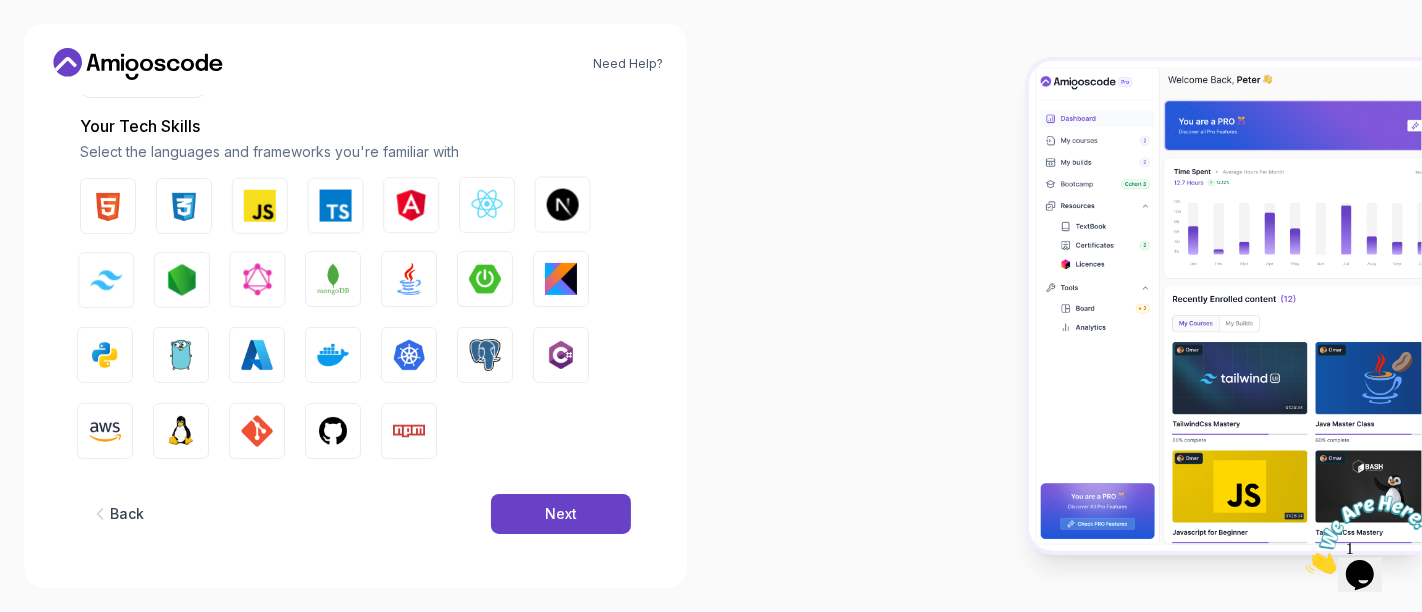 scroll, scrollTop: 260, scrollLeft: 0, axis: vertical 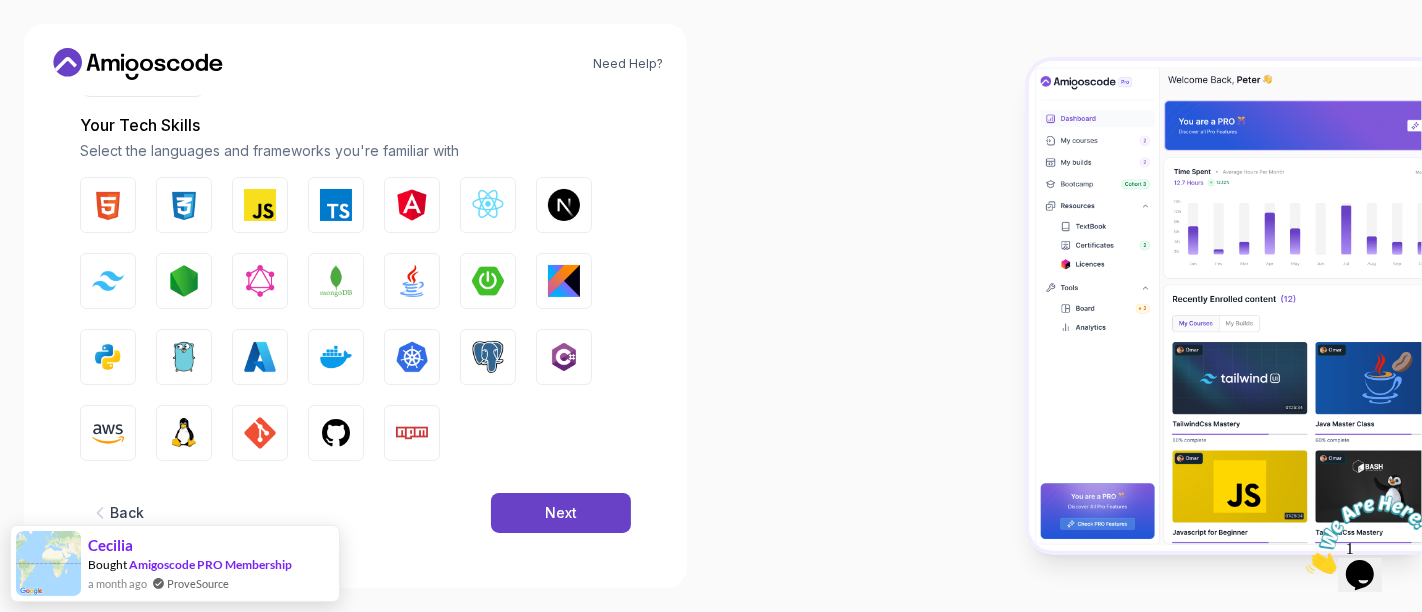 click on "Back" at bounding box center (127, 513) 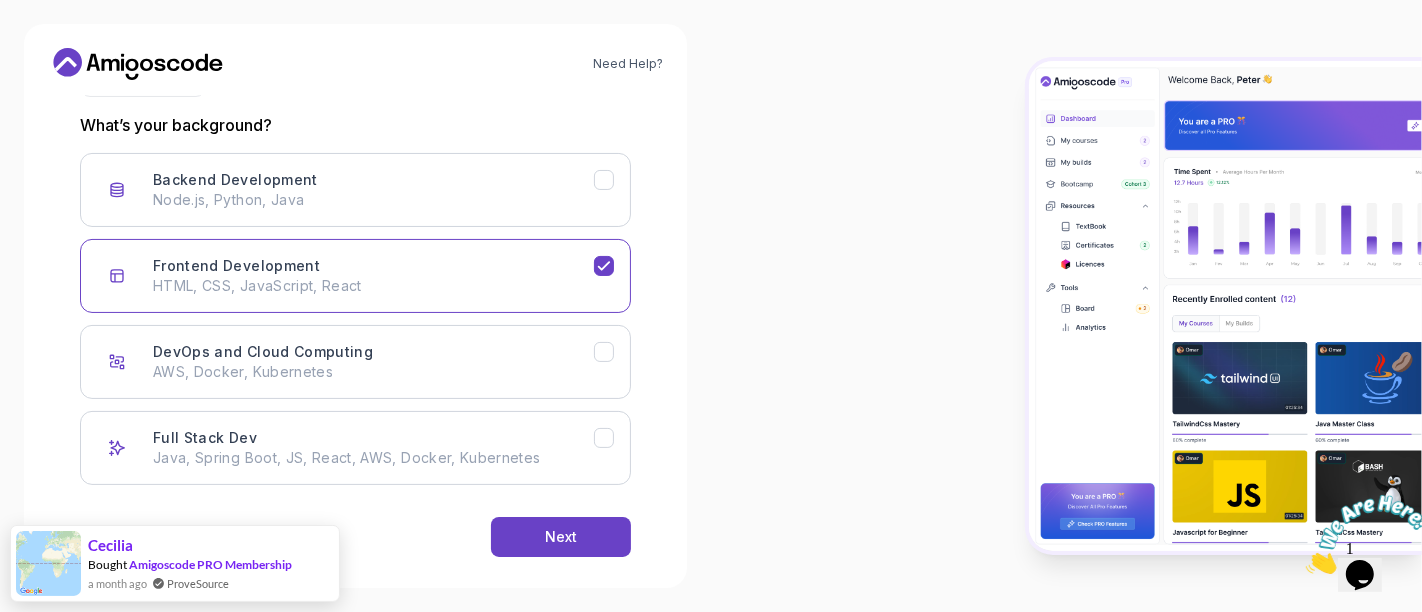 click on "Back Next" at bounding box center [355, 537] 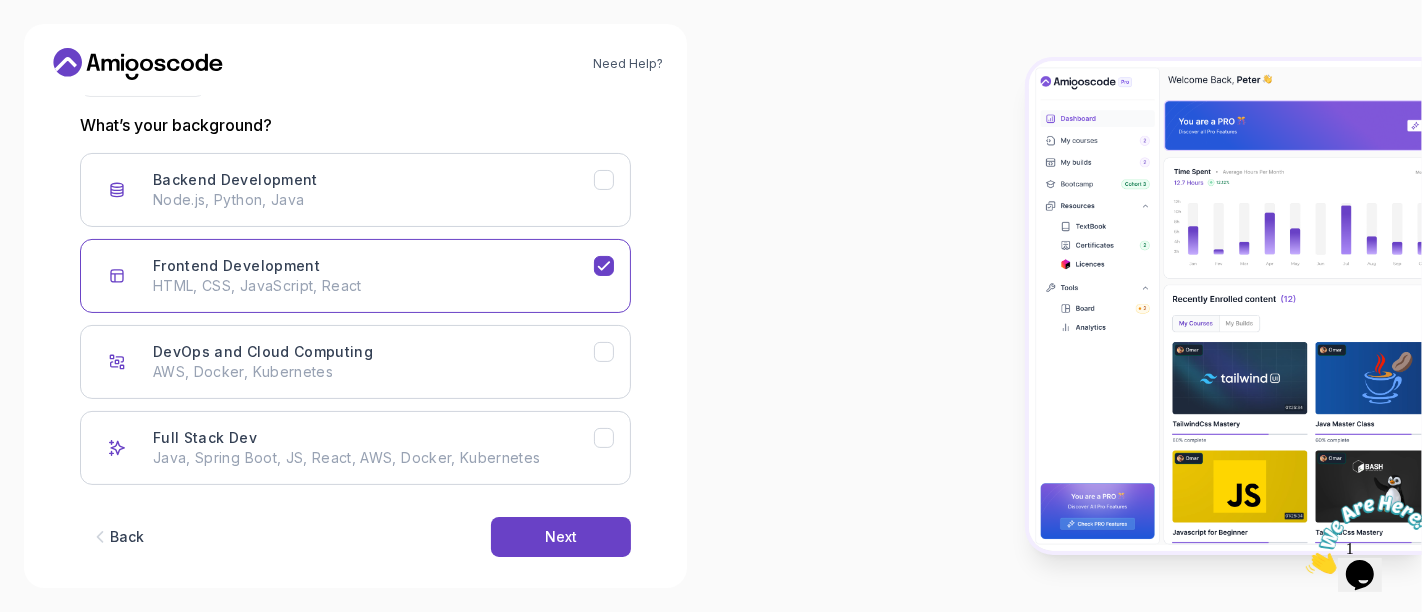 click on "Back" at bounding box center (127, 537) 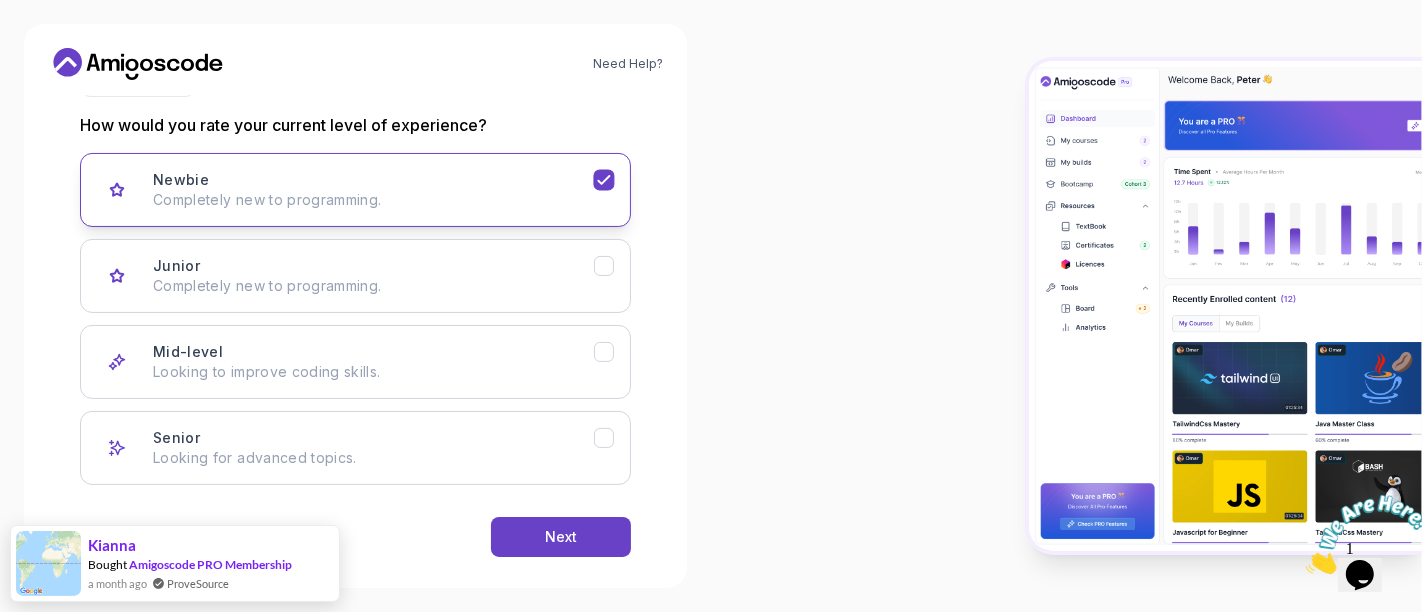 click 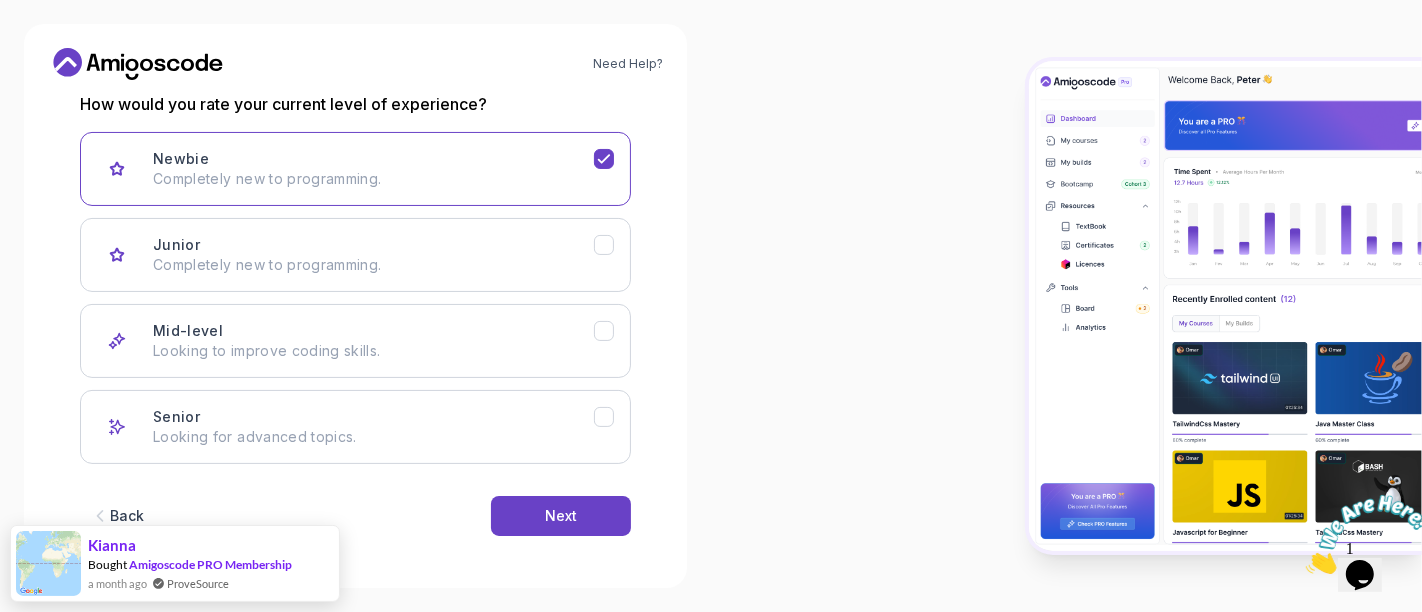 click on "Back" at bounding box center (127, 516) 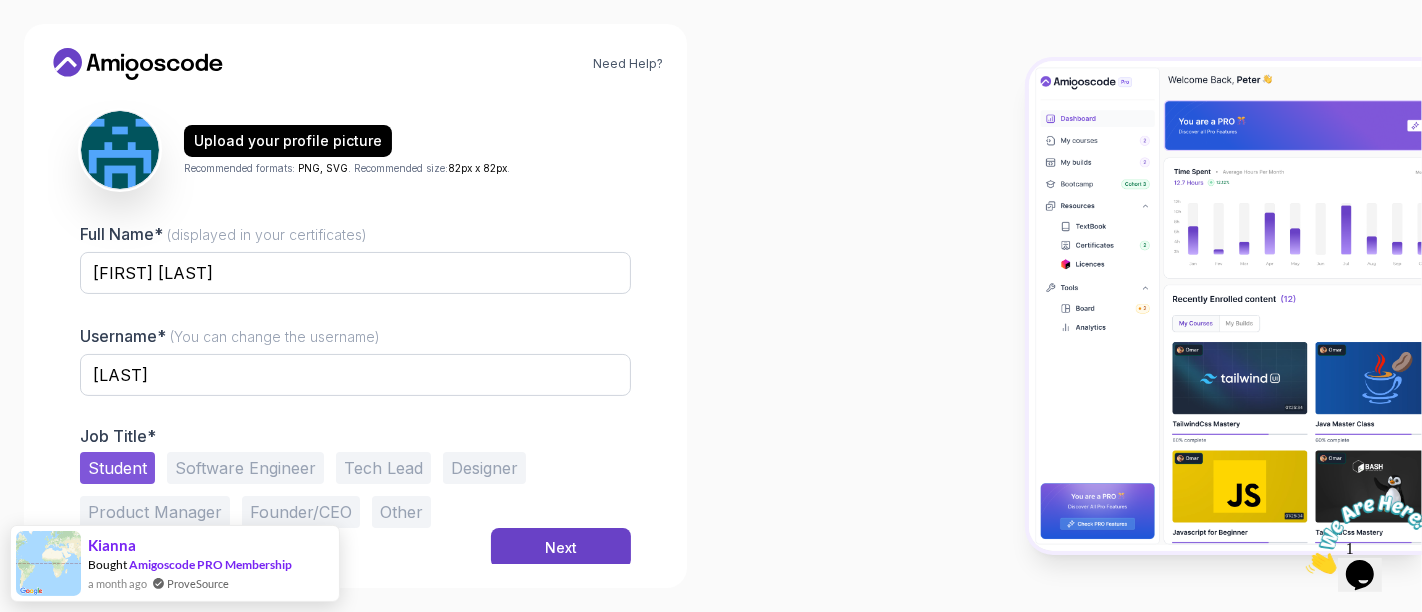 scroll, scrollTop: 220, scrollLeft: 0, axis: vertical 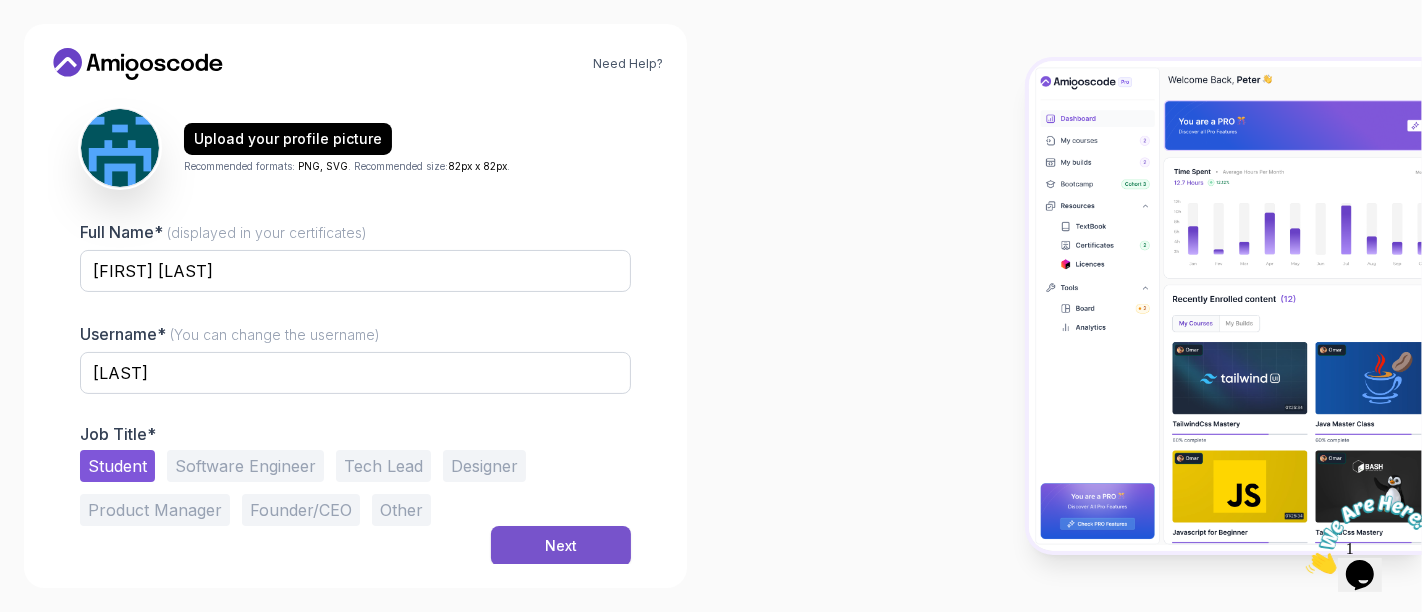 click on "Next" at bounding box center [561, 546] 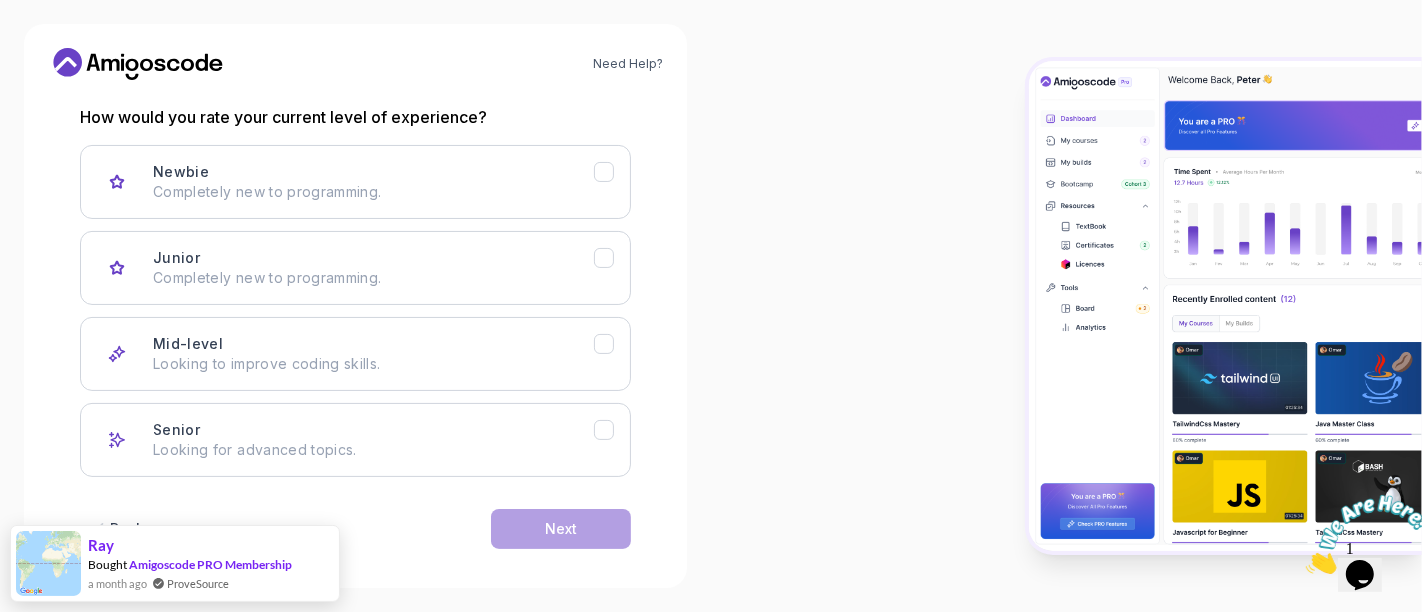 scroll, scrollTop: 281, scrollLeft: 0, axis: vertical 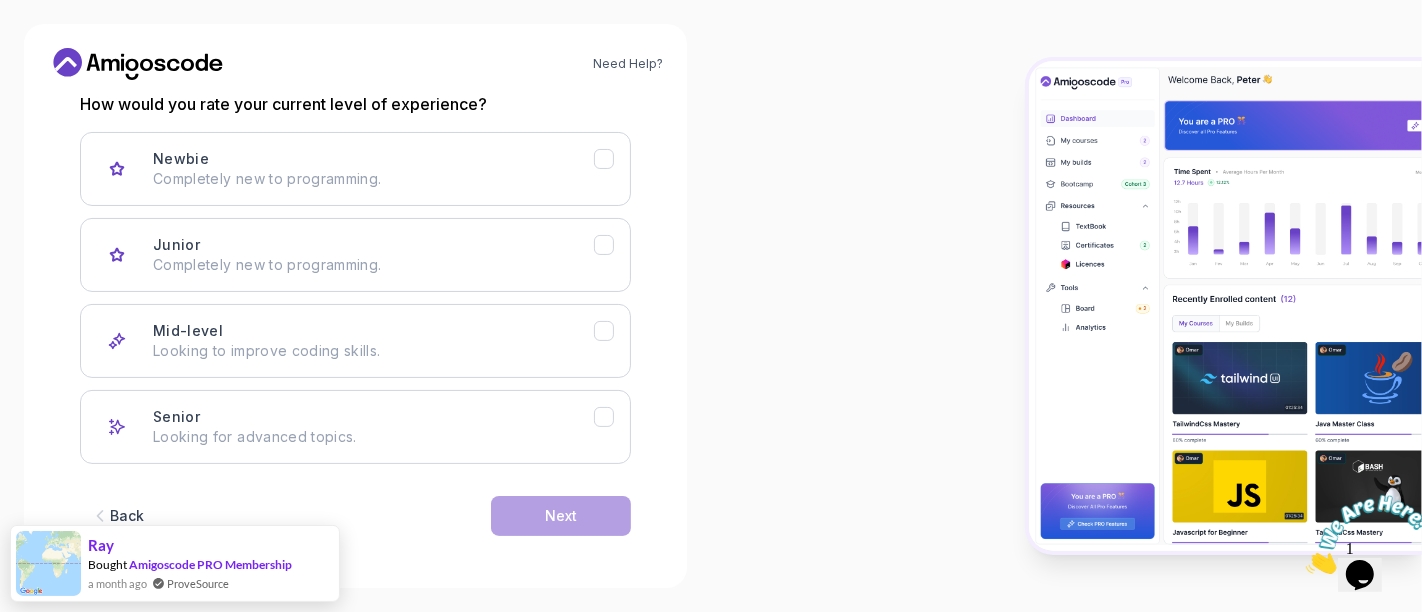 click at bounding box center [1367, 533] 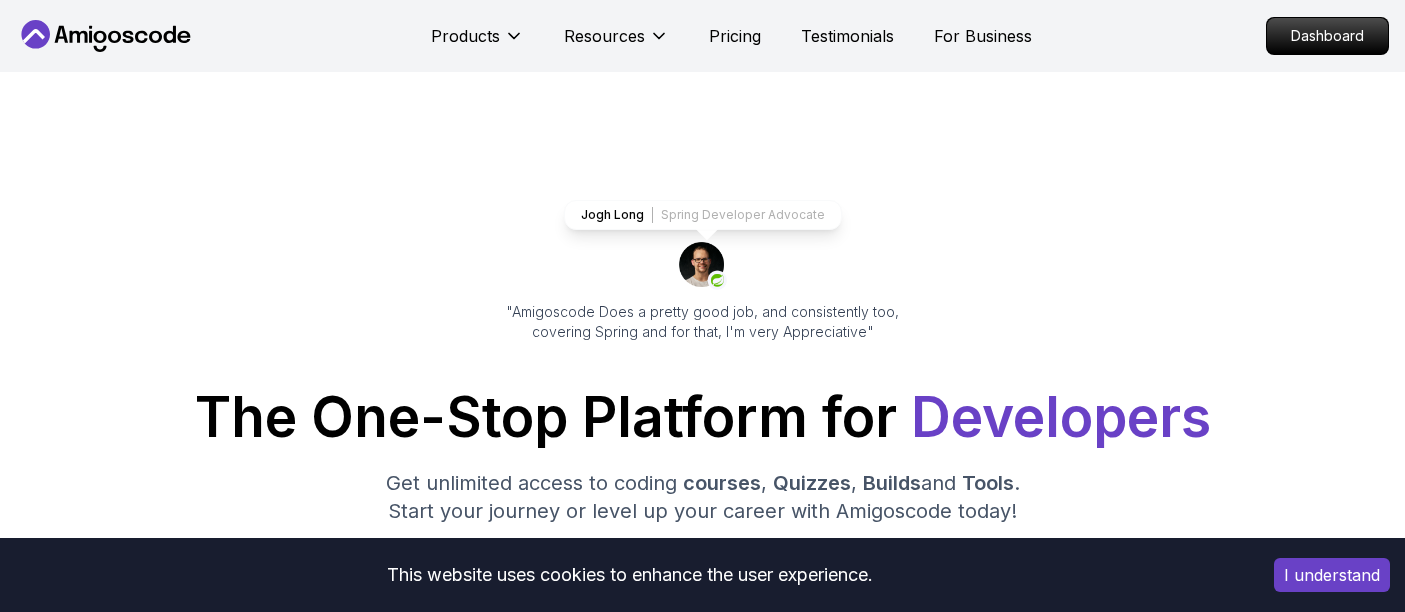 scroll, scrollTop: 0, scrollLeft: 0, axis: both 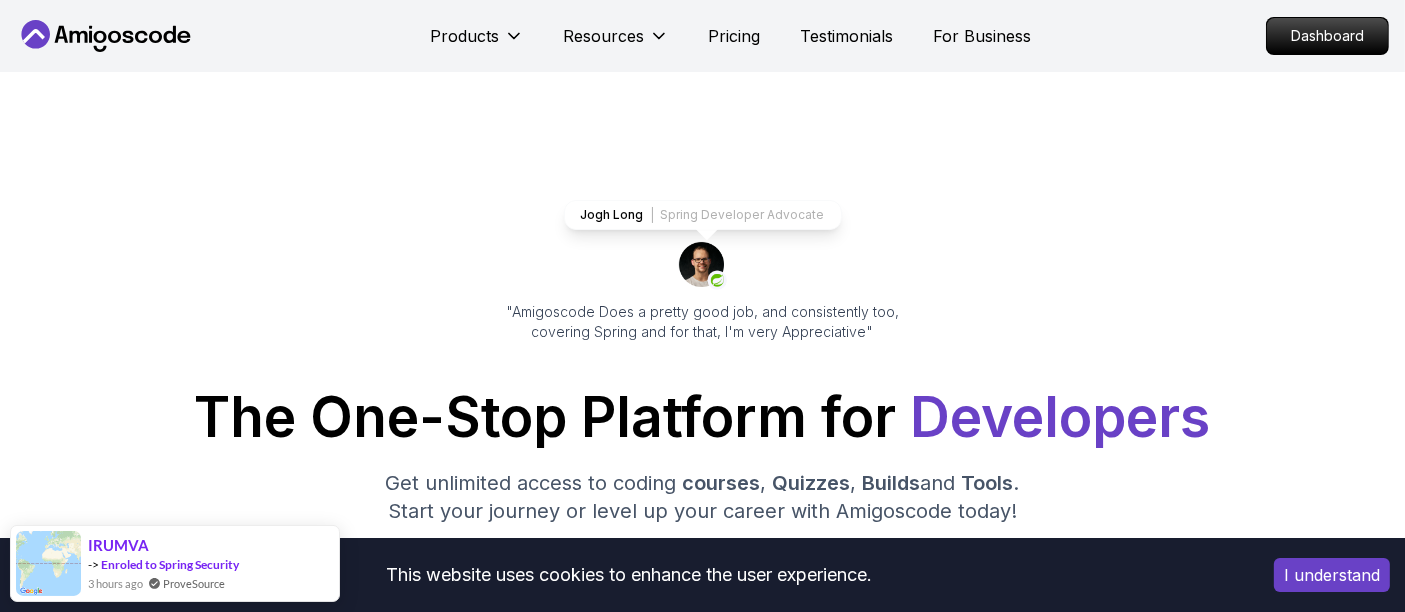 click on "Jogh Long Spring Developer Advocate "Amigoscode Does a pretty good job, and consistently too, covering Spring and for that, I'm very Appreciative" The One-Stop Platform for   Developers Get unlimited access to coding   courses ,   Quizzes ,   Builds  and   Tools . Start your journey or level up your career with Amigoscode today! Start for Free https://amigoscode.com/dashboard" at bounding box center (703, 817) 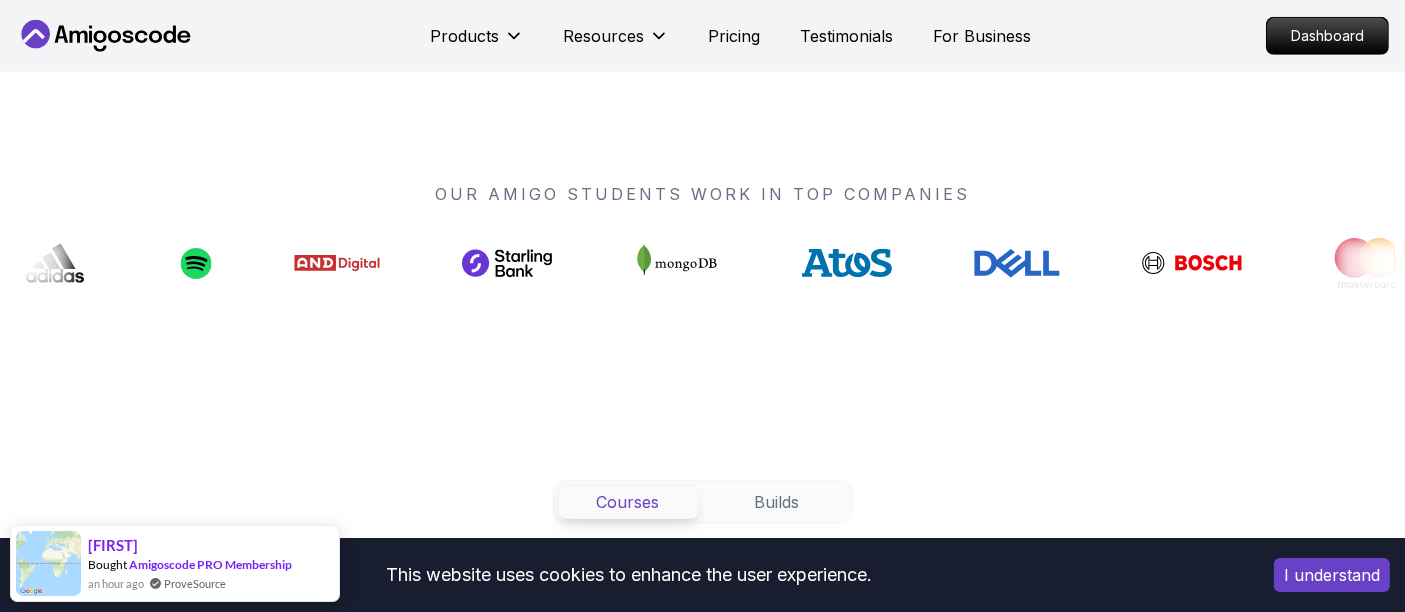 scroll, scrollTop: 1555, scrollLeft: 0, axis: vertical 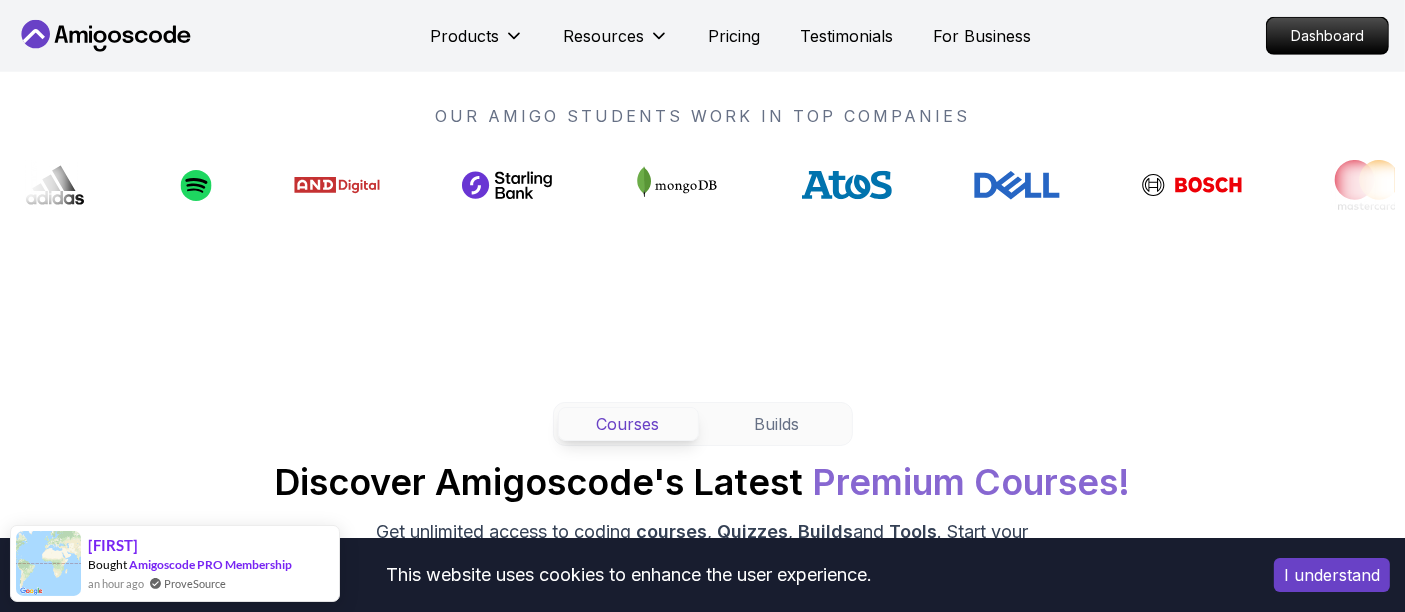 click on "This website uses cookies to enhance the user experience. I understand Products Resources Pricing Testimonials For Business Dashboard Products Resources Pricing Testimonials For Business Dashboard Jogh Long Spring Developer Advocate "Amigoscode Does a pretty good job, and consistently too, covering Spring and for that, I'm very Appreciative" The One-Stop Platform for   Developers Get unlimited access to coding   courses ,   Quizzes ,   Builds  and   Tools . Start your journey or level up your career with Amigoscode today! Start for Free https://amigoscode.com/dashboard OUR AMIGO STUDENTS WORK IN TOP COMPANIES Courses Builds Discover Amigoscode's Latest   Premium Courses! Get unlimited access to coding   courses ,   Quizzes ,   Builds  and   Tools . Start your journey or level up your career with Amigoscode today! Browse all  courses Advanced Spring Boot Pro Dive deep into Spring Boot with our advanced course, designed to take your skills from intermediate to expert level. NEW Spring Boot for Beginners Pro Pro" at bounding box center [702, 4608] 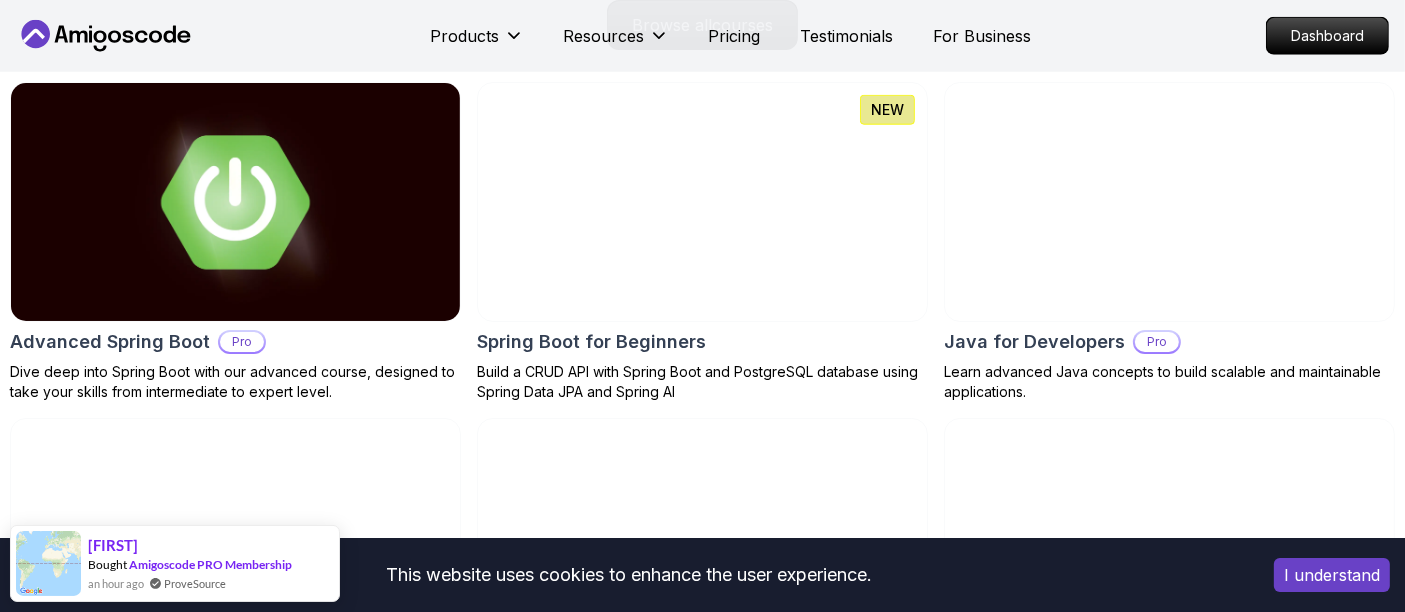 scroll, scrollTop: 2222, scrollLeft: 0, axis: vertical 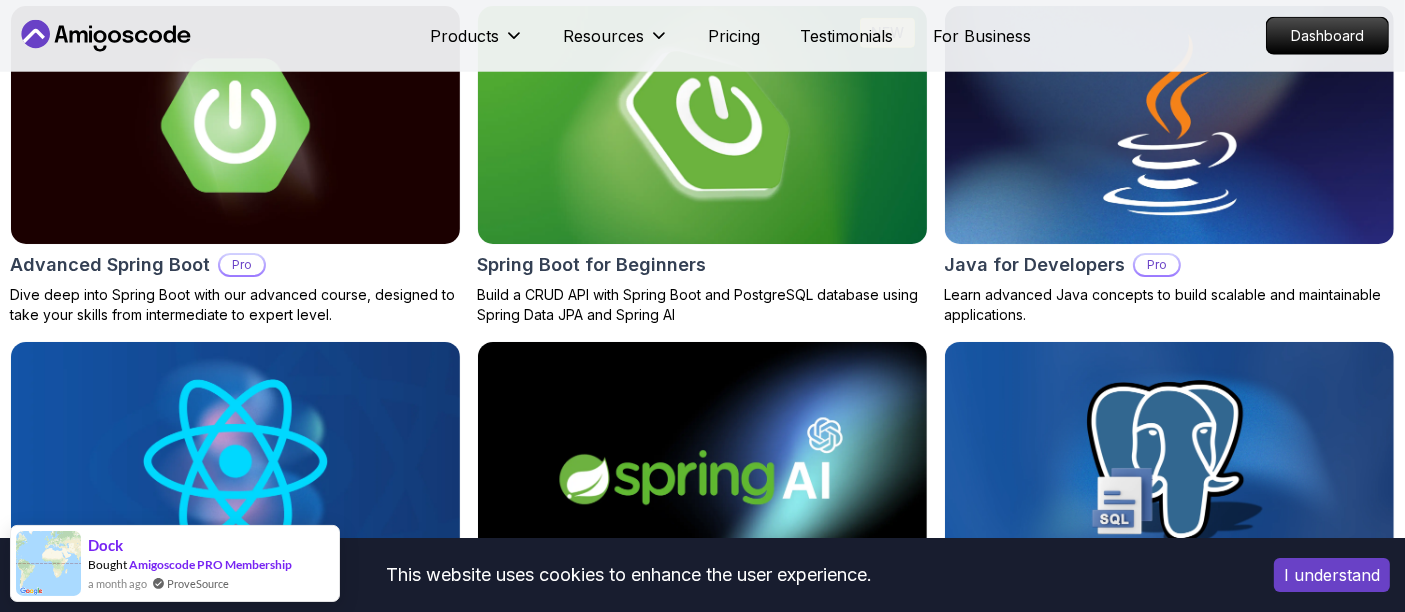 click on "Build a CRUD API with Spring Boot and PostgreSQL database using Spring Data JPA and Spring AI" at bounding box center [702, 305] 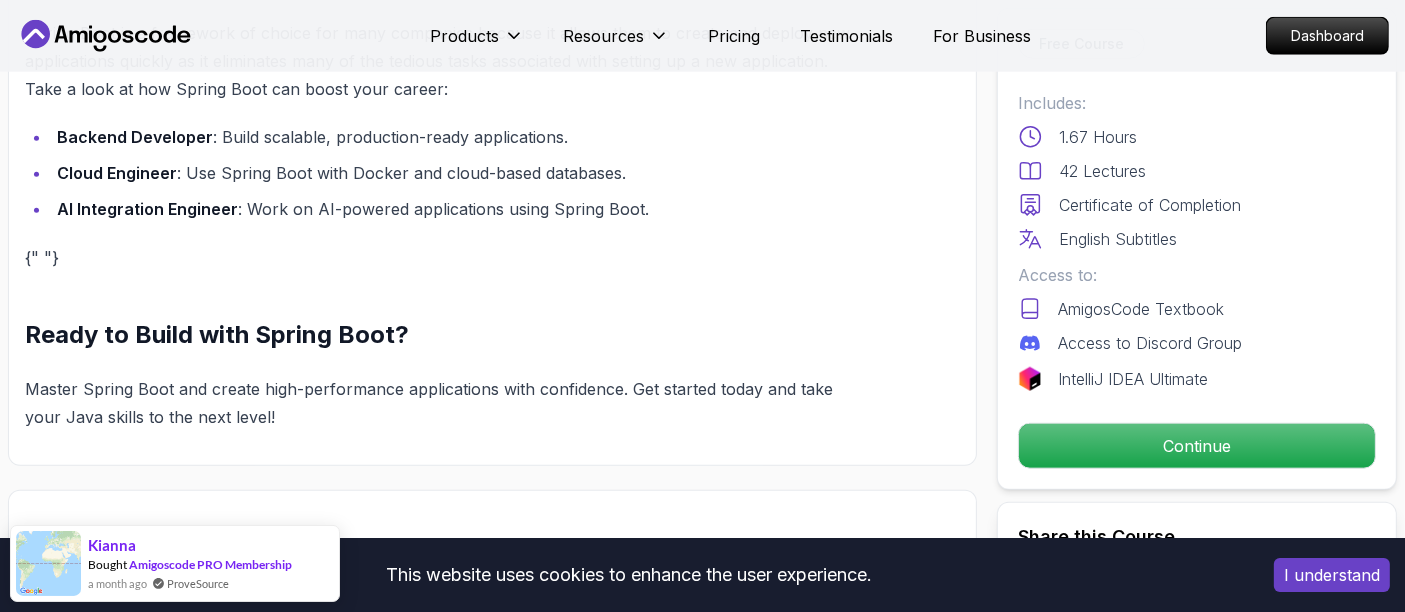 scroll, scrollTop: 2111, scrollLeft: 0, axis: vertical 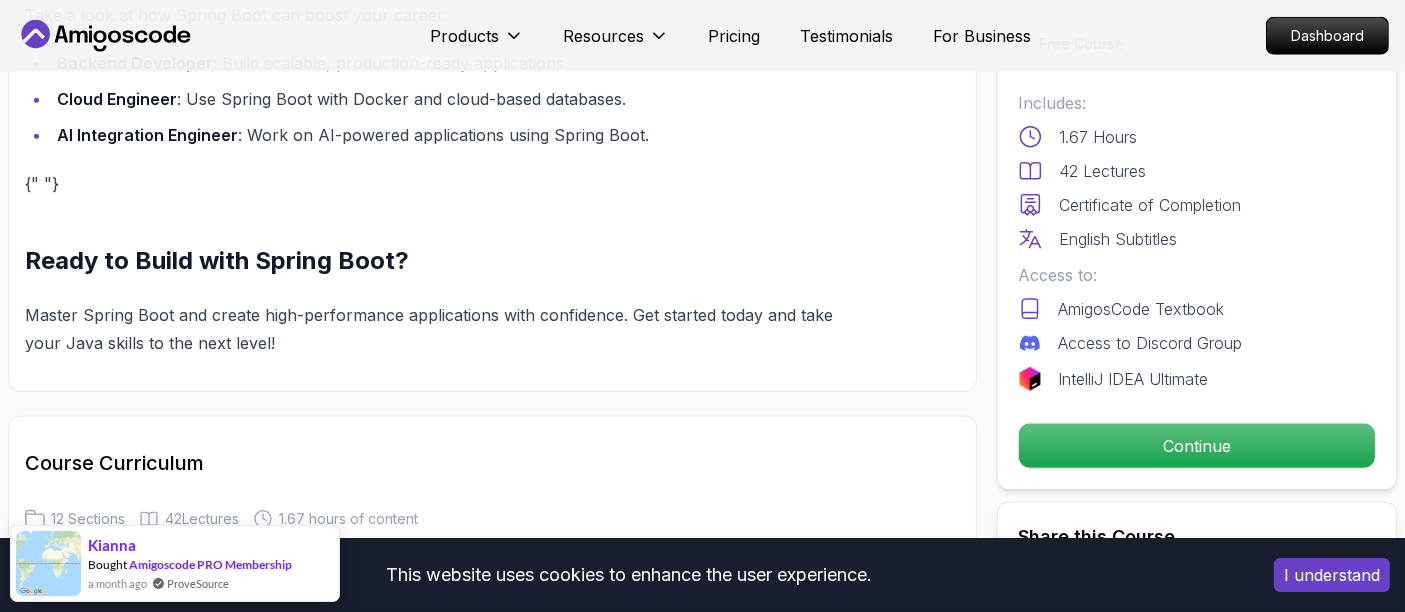 click on "I understand" at bounding box center (1332, 575) 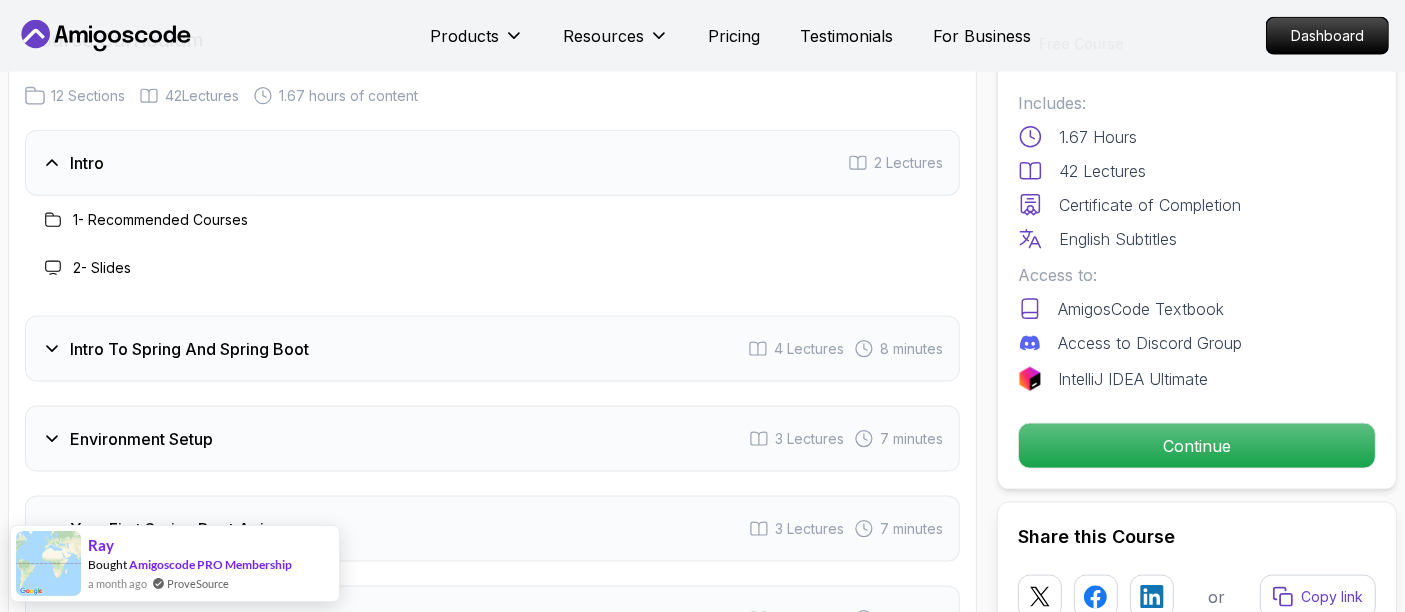 scroll, scrollTop: 2555, scrollLeft: 0, axis: vertical 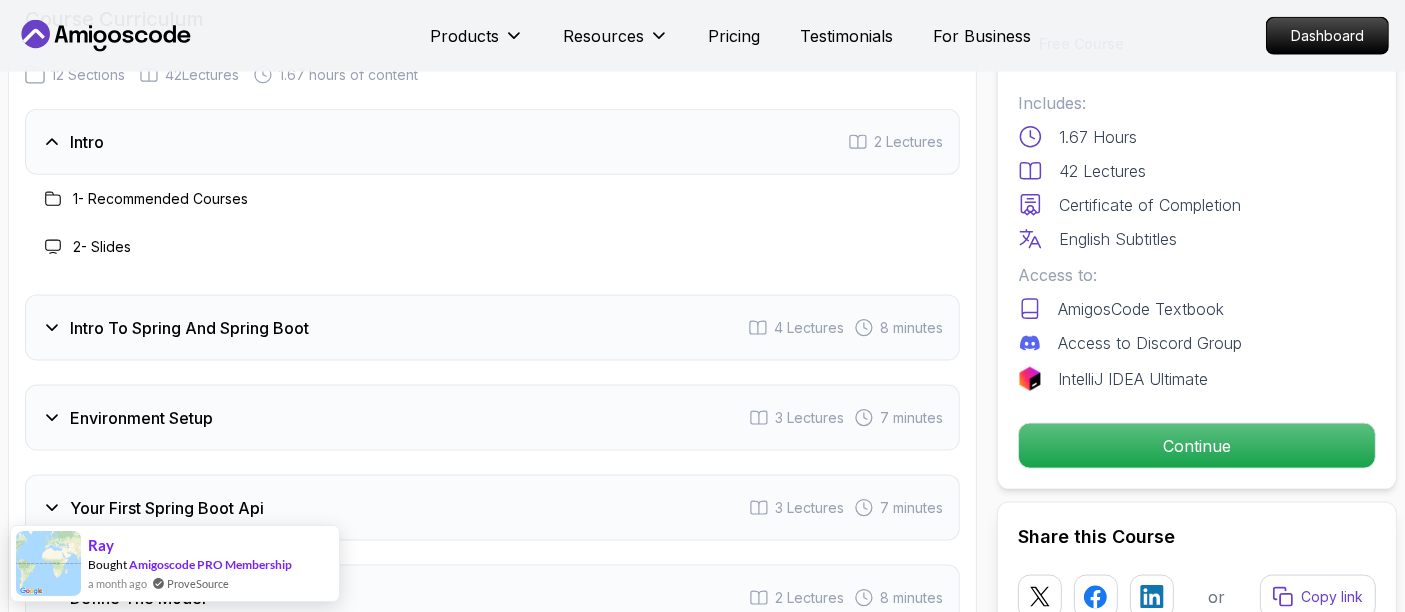 click on "Intro To Spring And Spring Boot" at bounding box center (189, 328) 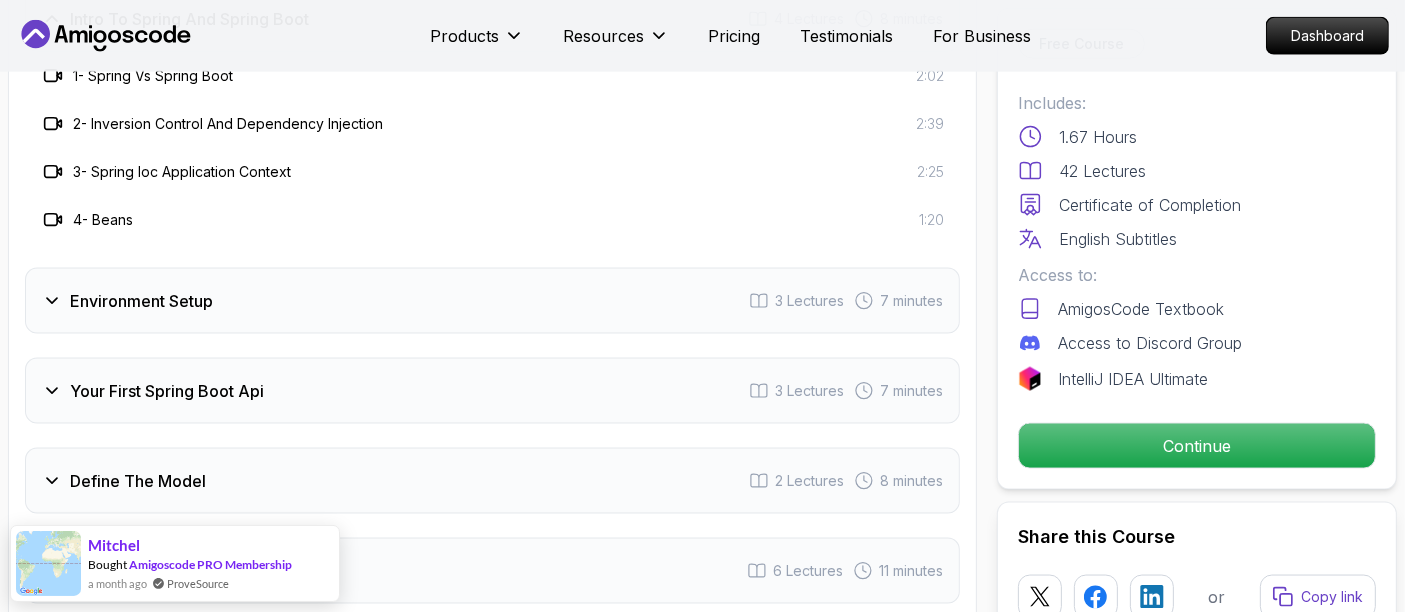 scroll, scrollTop: 2777, scrollLeft: 0, axis: vertical 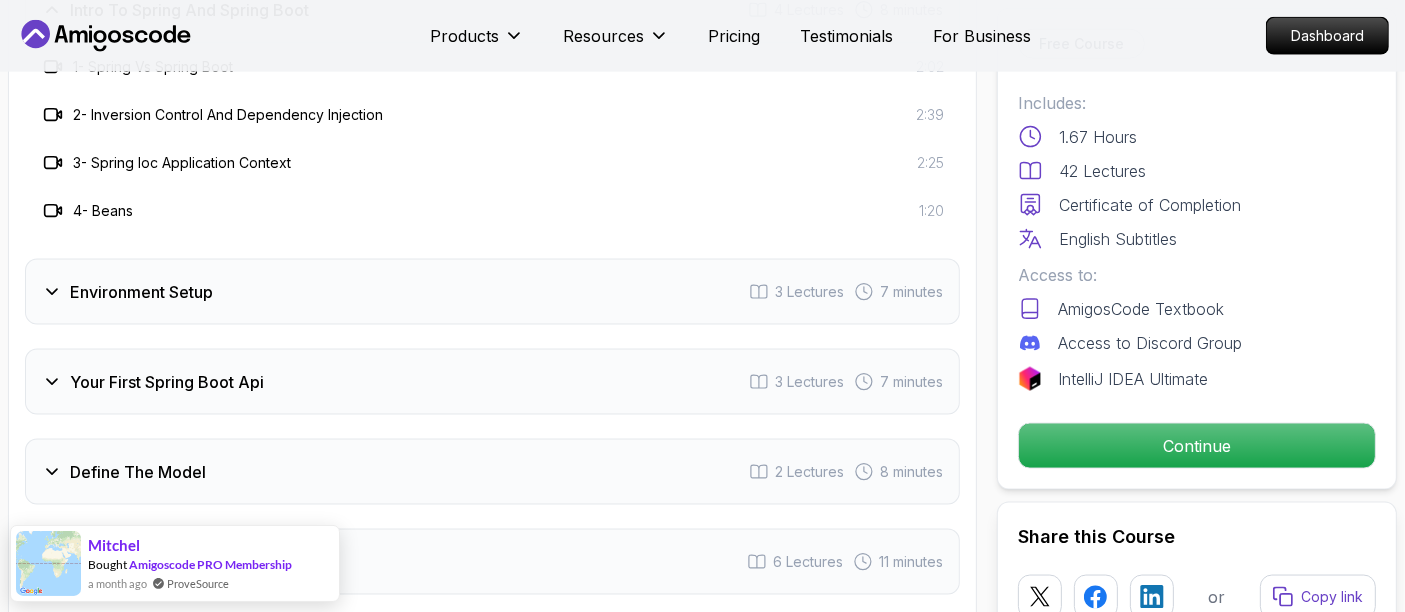 click on "Environment Setup" at bounding box center [141, 292] 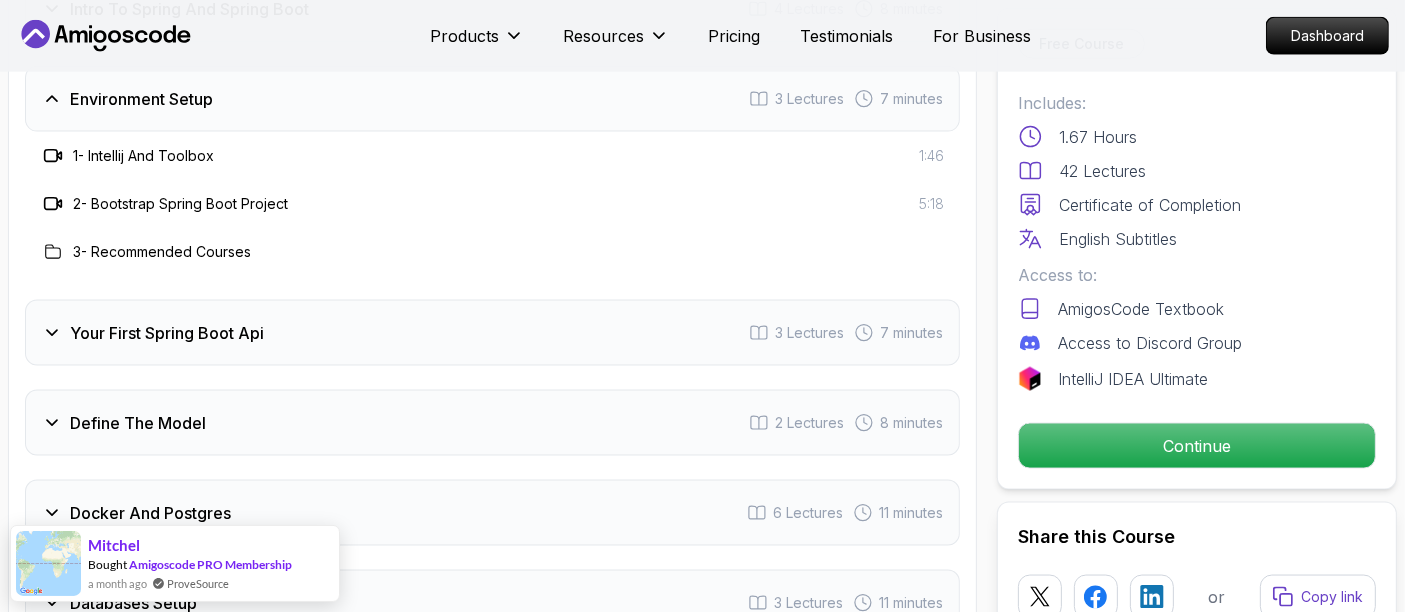 scroll, scrollTop: 2777, scrollLeft: 0, axis: vertical 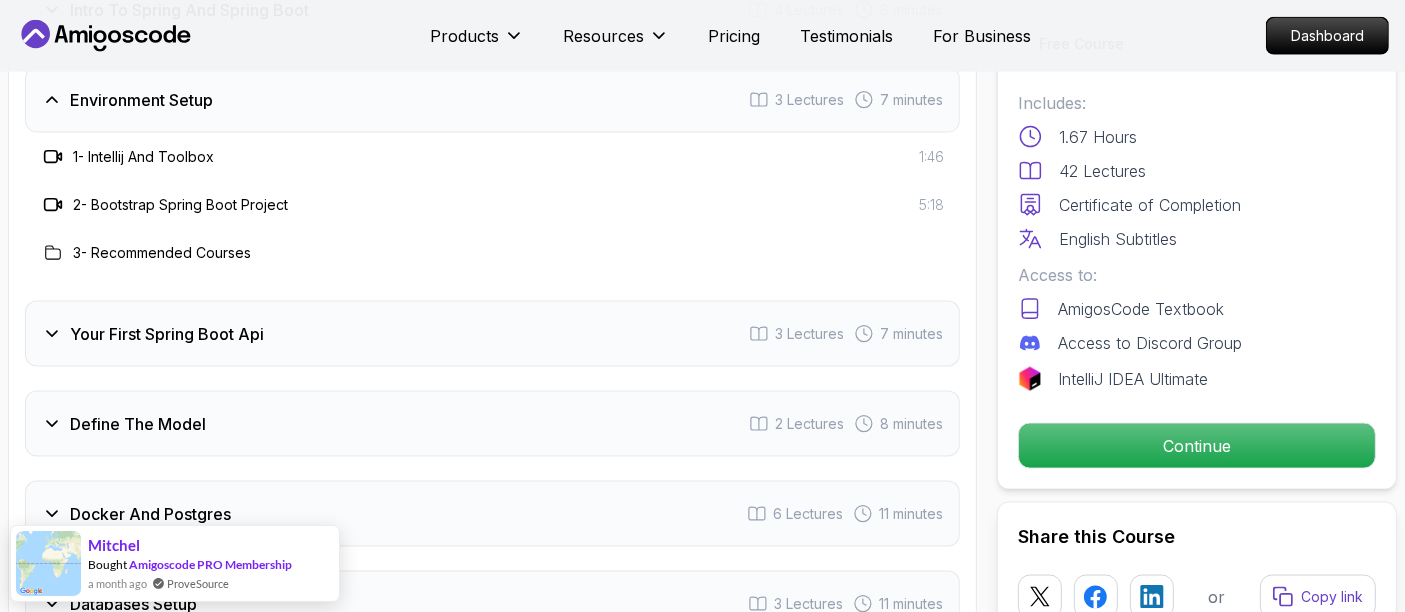click on "Your First Spring Boot Api" at bounding box center [167, 334] 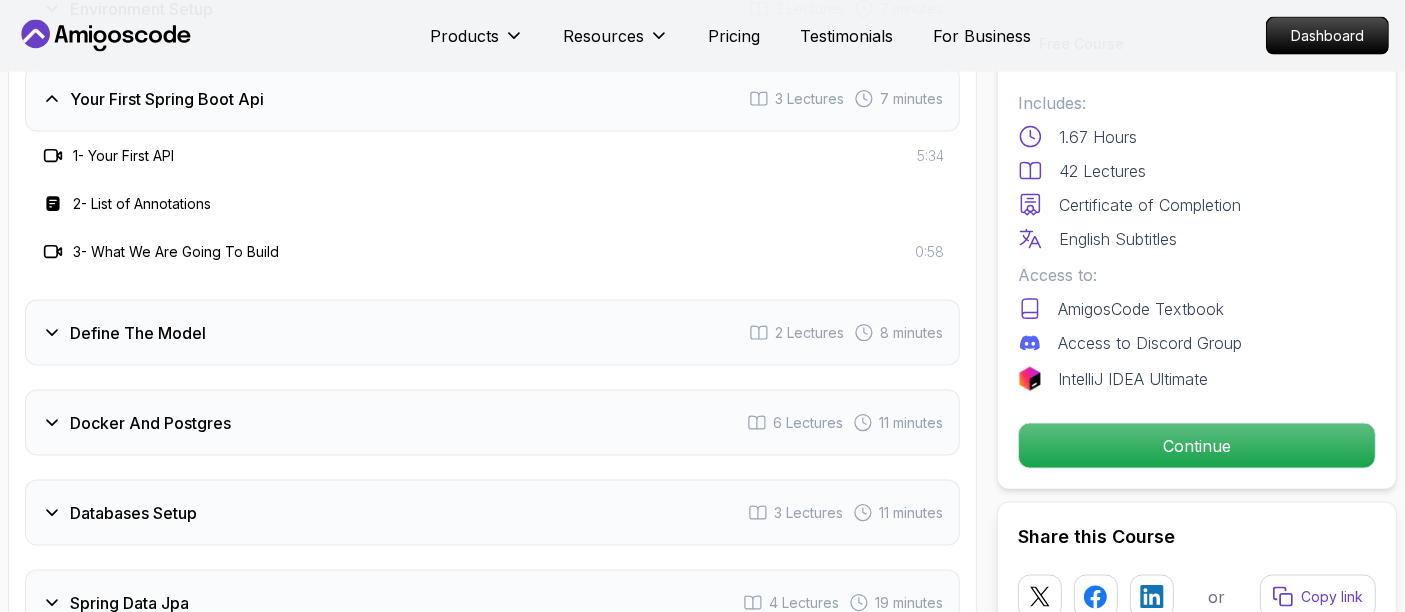 scroll, scrollTop: 3000, scrollLeft: 0, axis: vertical 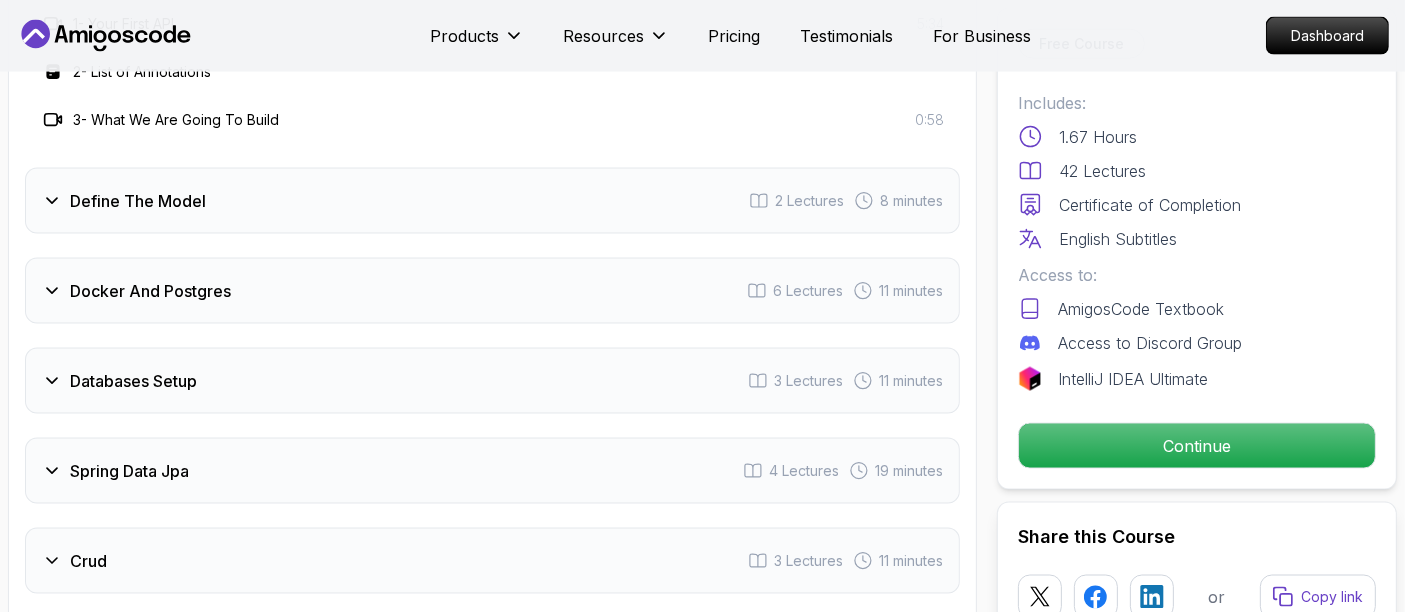 click on "Spring Data Jpa 4   Lectures     19 minutes" at bounding box center (492, 471) 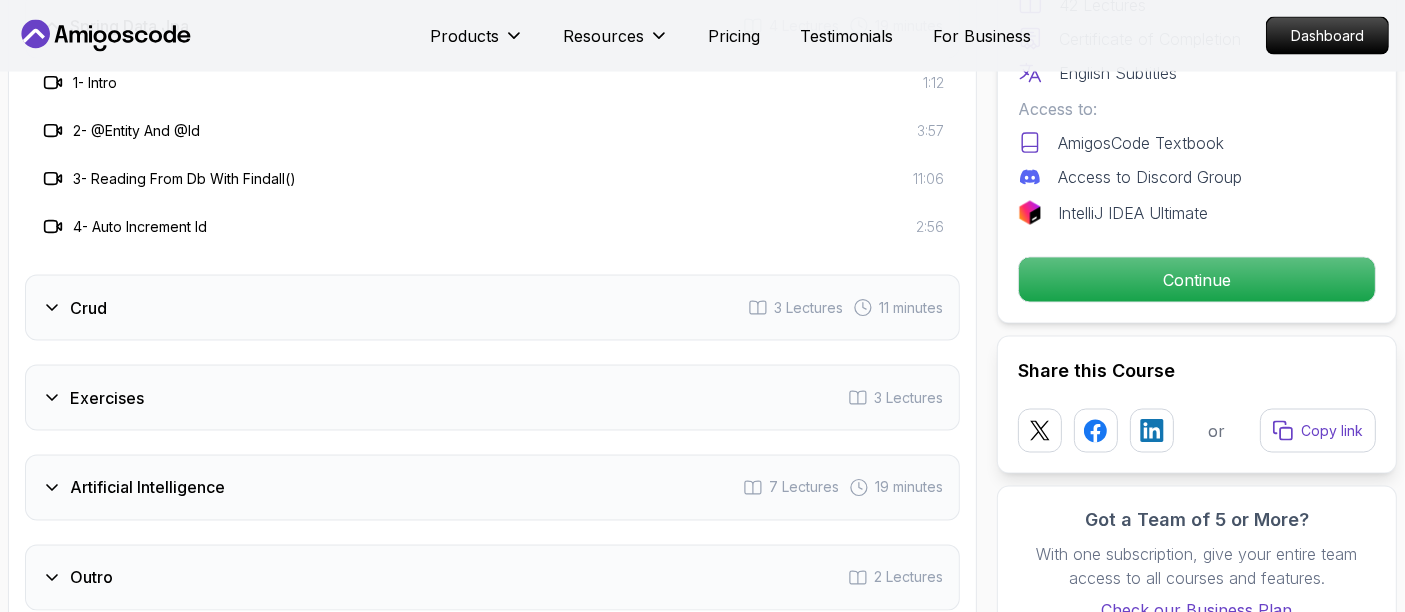 scroll, scrollTop: 3333, scrollLeft: 0, axis: vertical 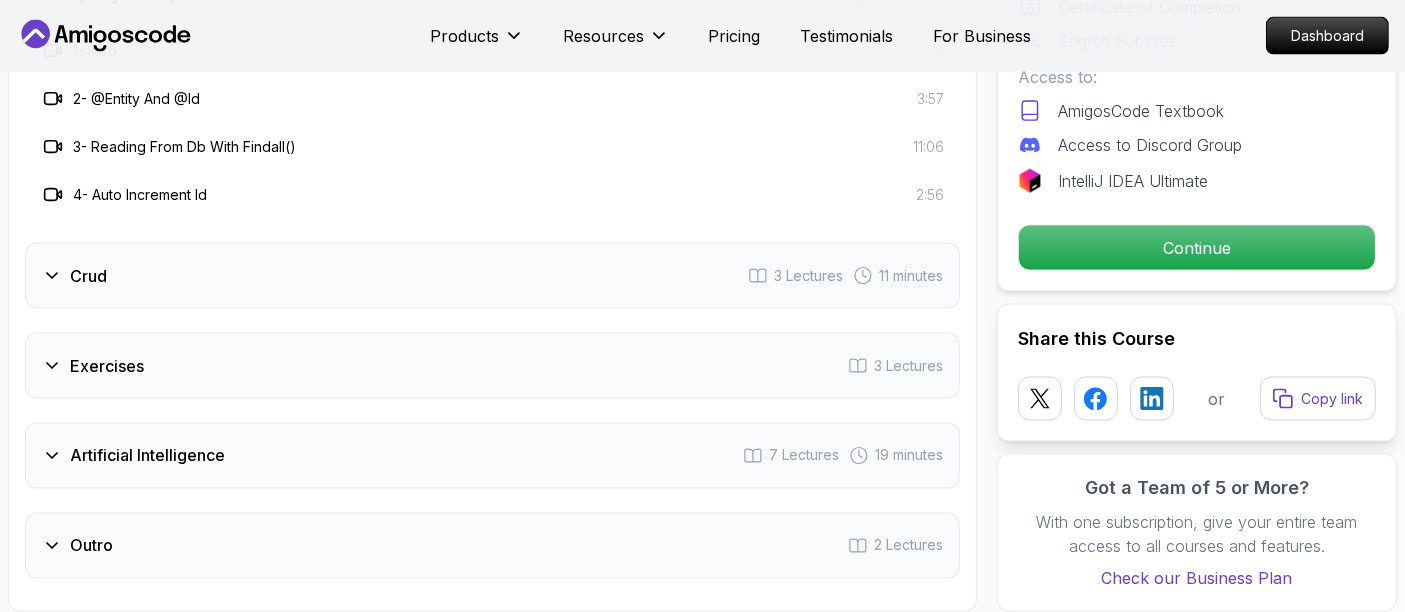 click on "Crud" at bounding box center [88, 276] 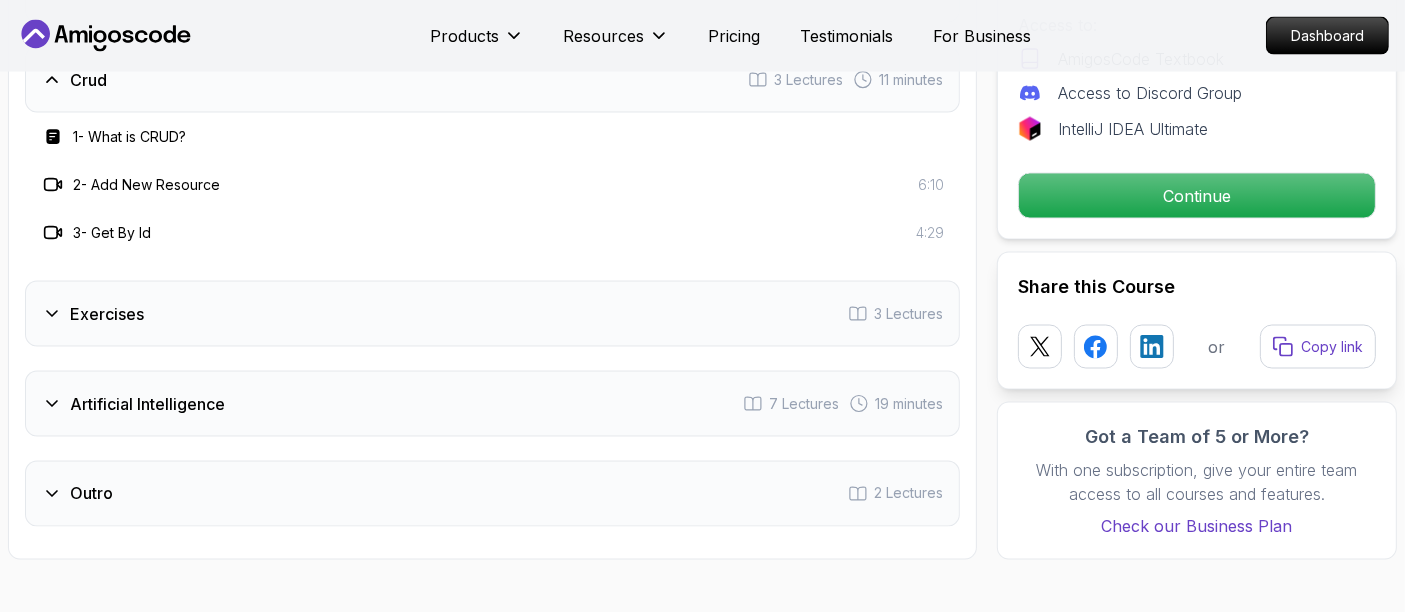 scroll, scrollTop: 3444, scrollLeft: 0, axis: vertical 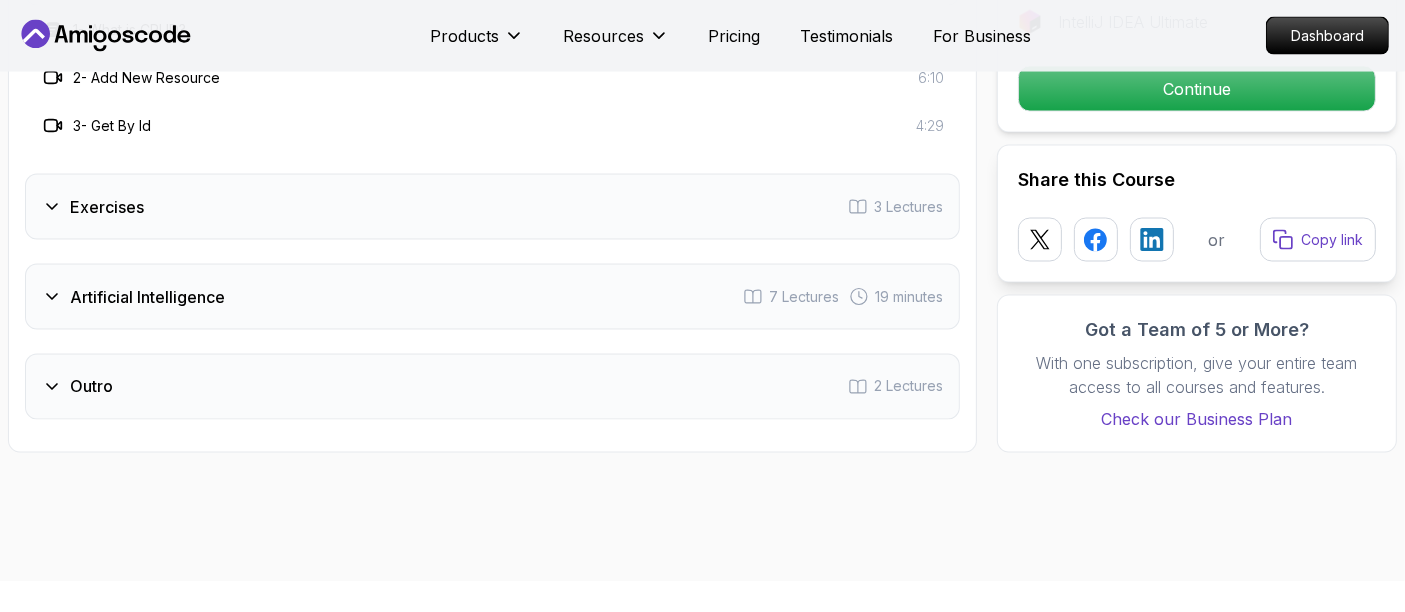 click on "Exercises" at bounding box center (107, 207) 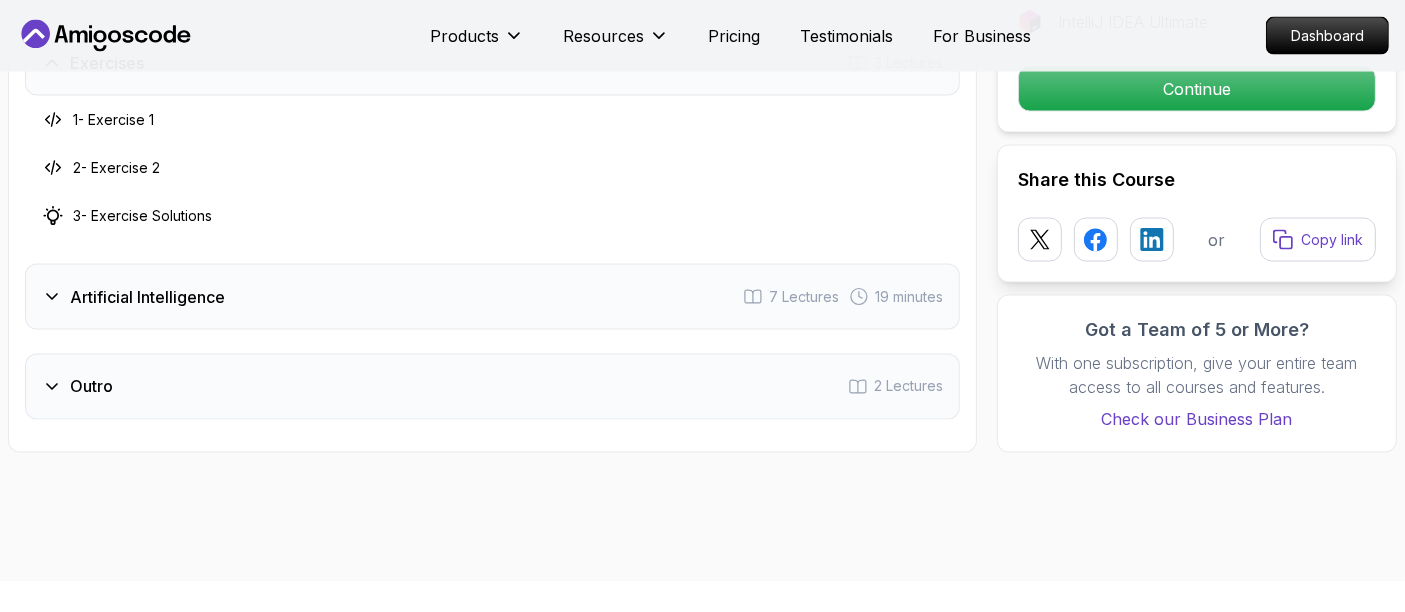 scroll, scrollTop: 3333, scrollLeft: 0, axis: vertical 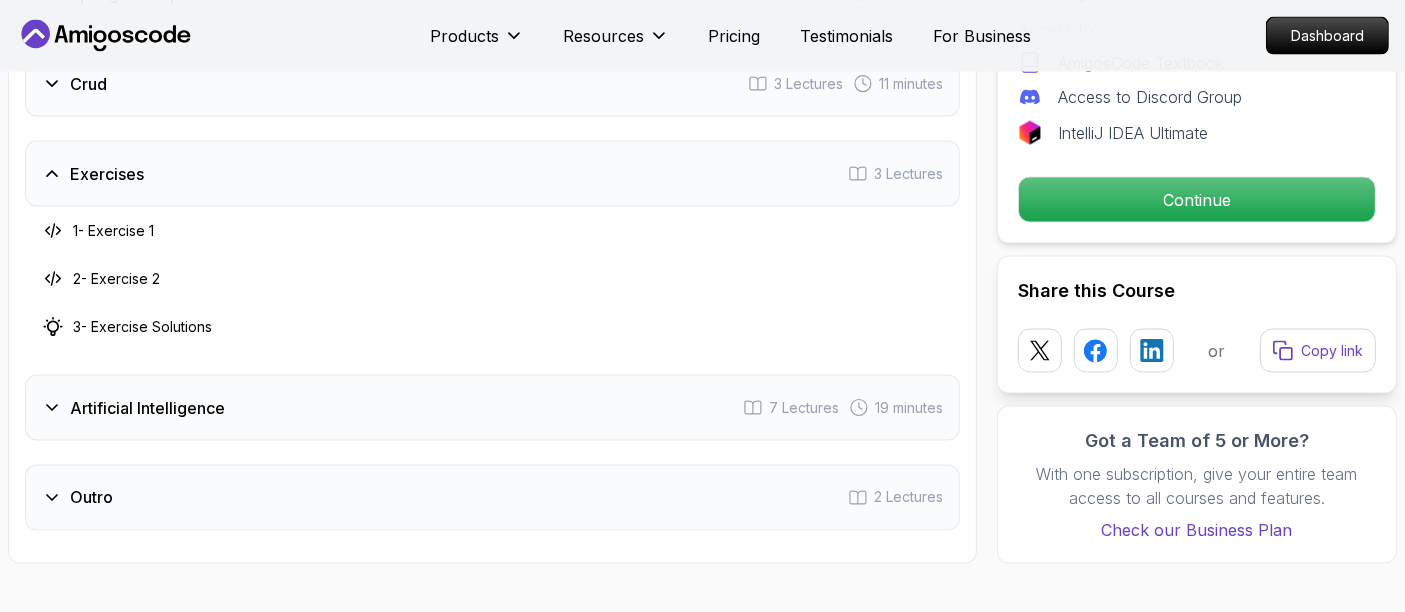 click on "Artificial Intelligence" at bounding box center [147, 408] 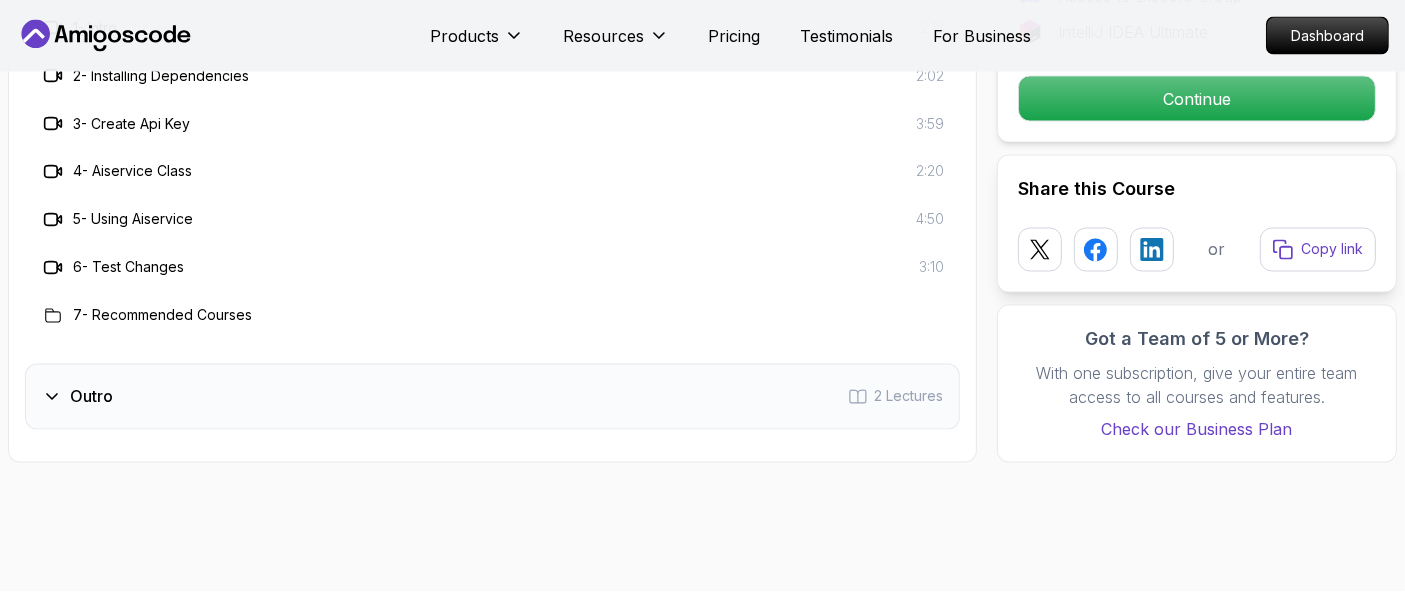 scroll, scrollTop: 3666, scrollLeft: 0, axis: vertical 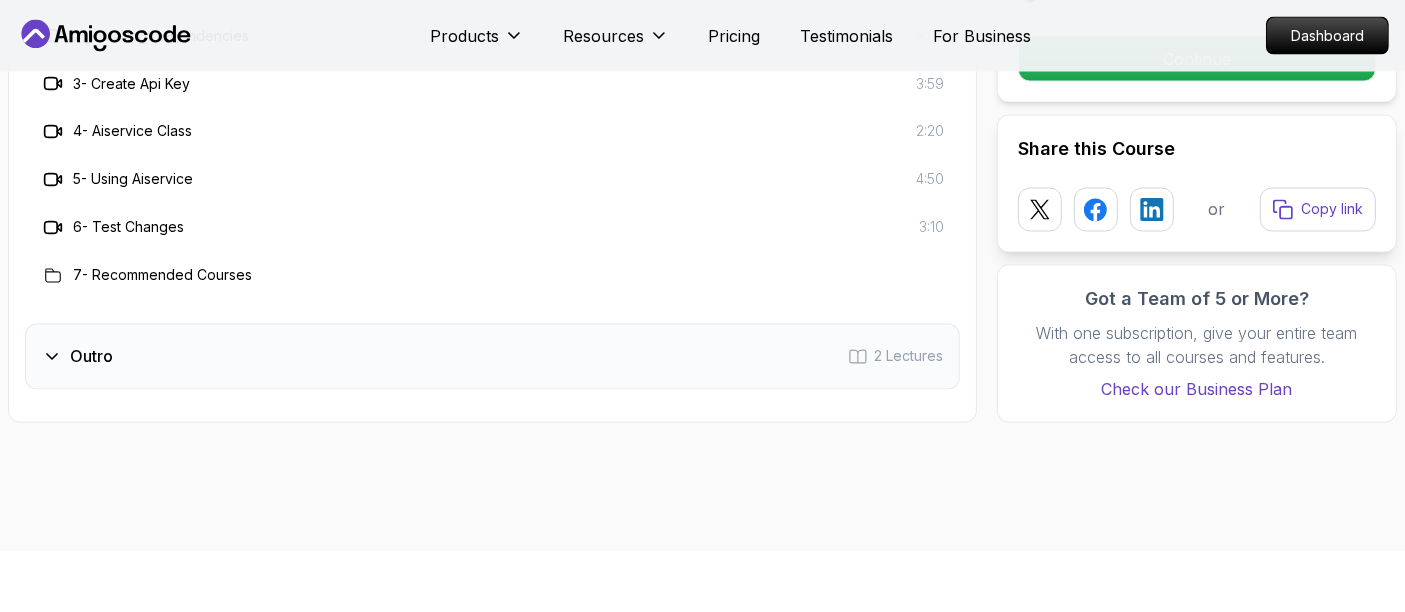 click on "Outro 2   Lectures" at bounding box center [492, 357] 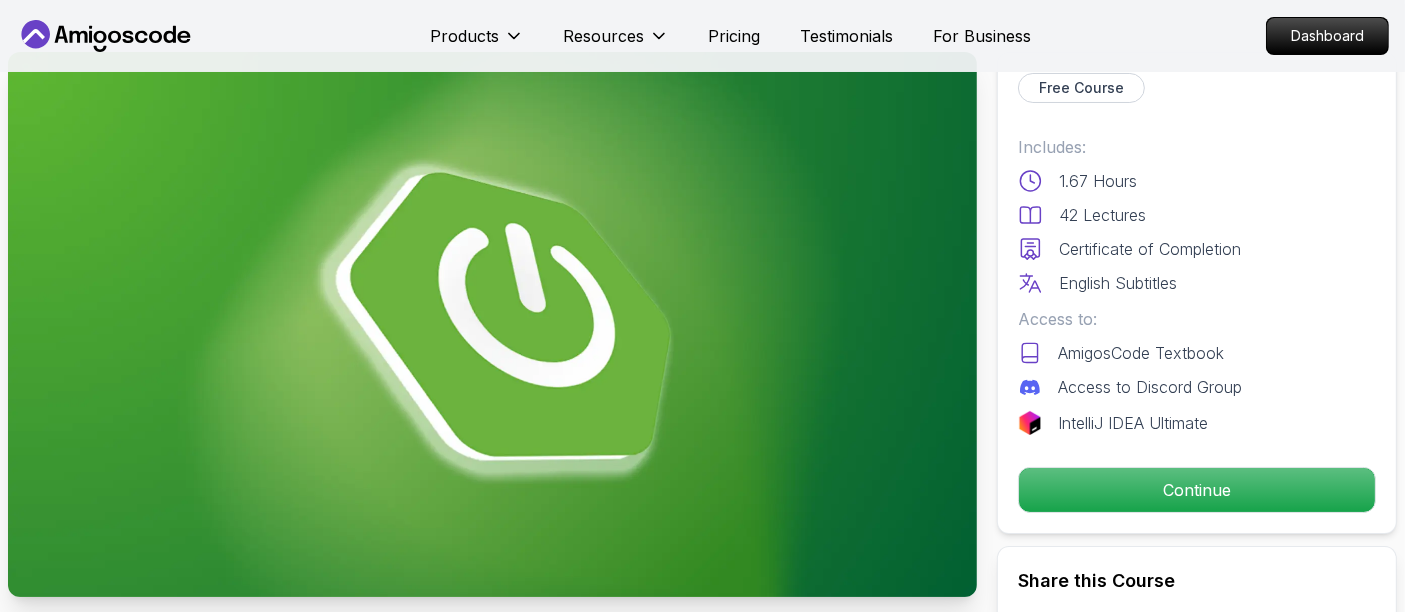 scroll, scrollTop: 0, scrollLeft: 0, axis: both 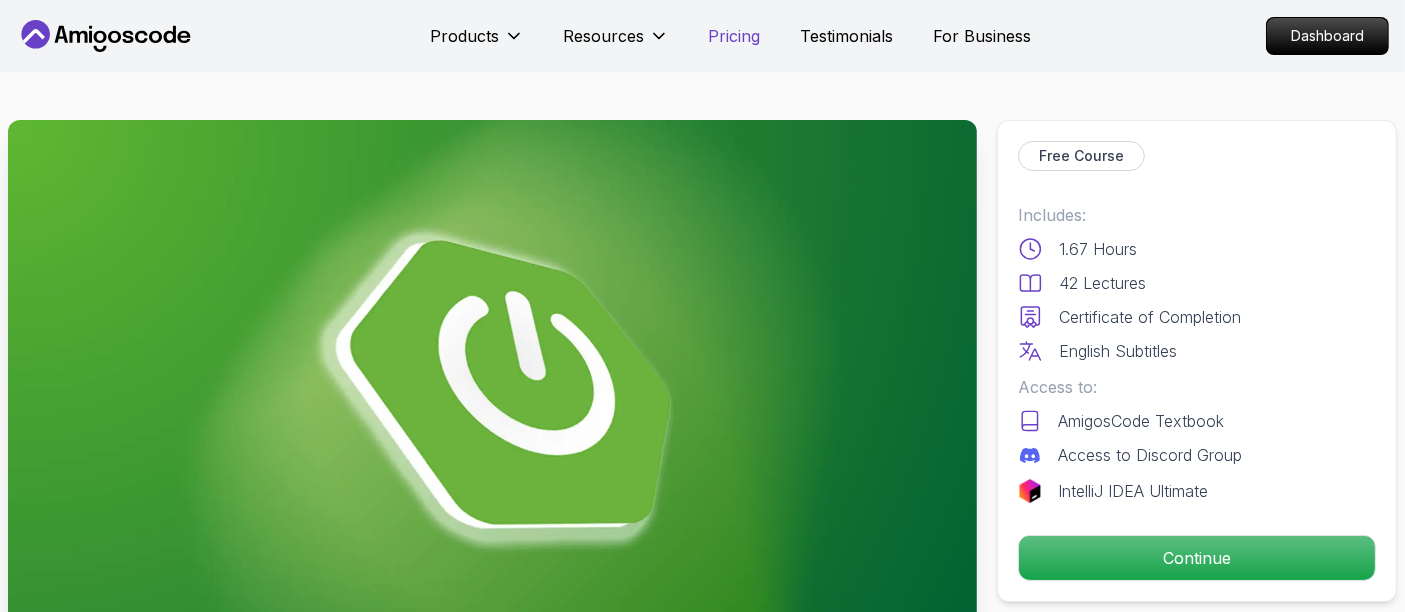 click on "Pricing" at bounding box center (735, 36) 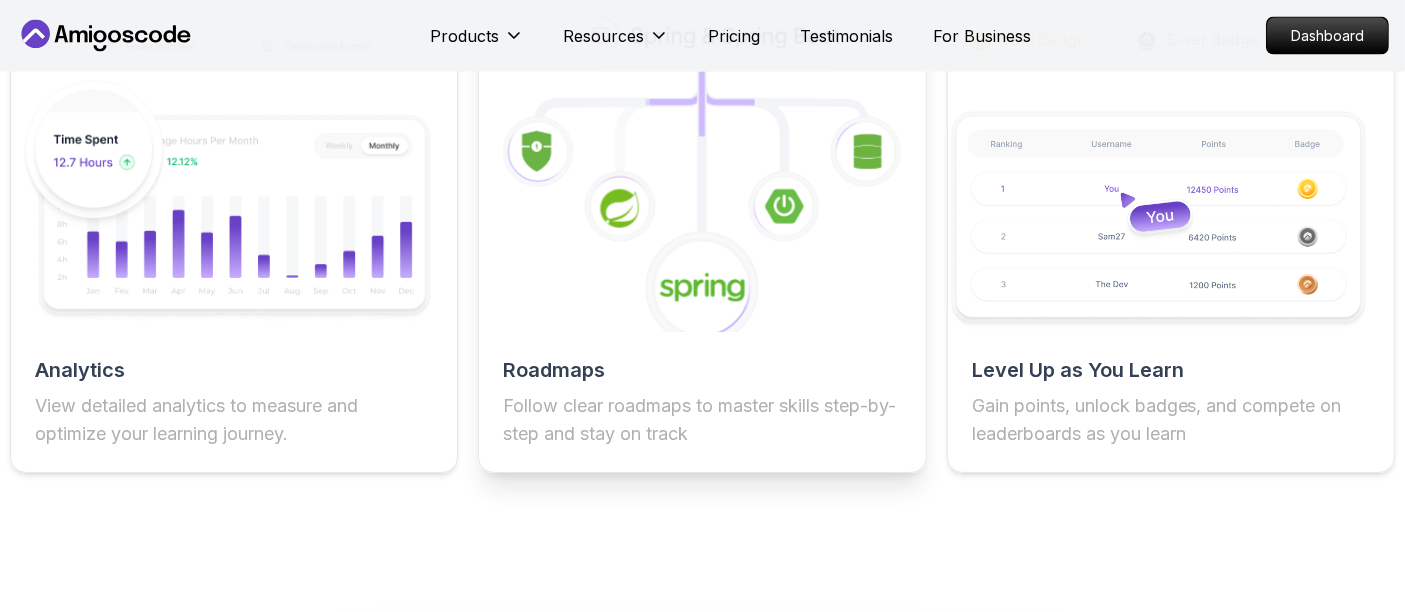 scroll, scrollTop: 3640, scrollLeft: 0, axis: vertical 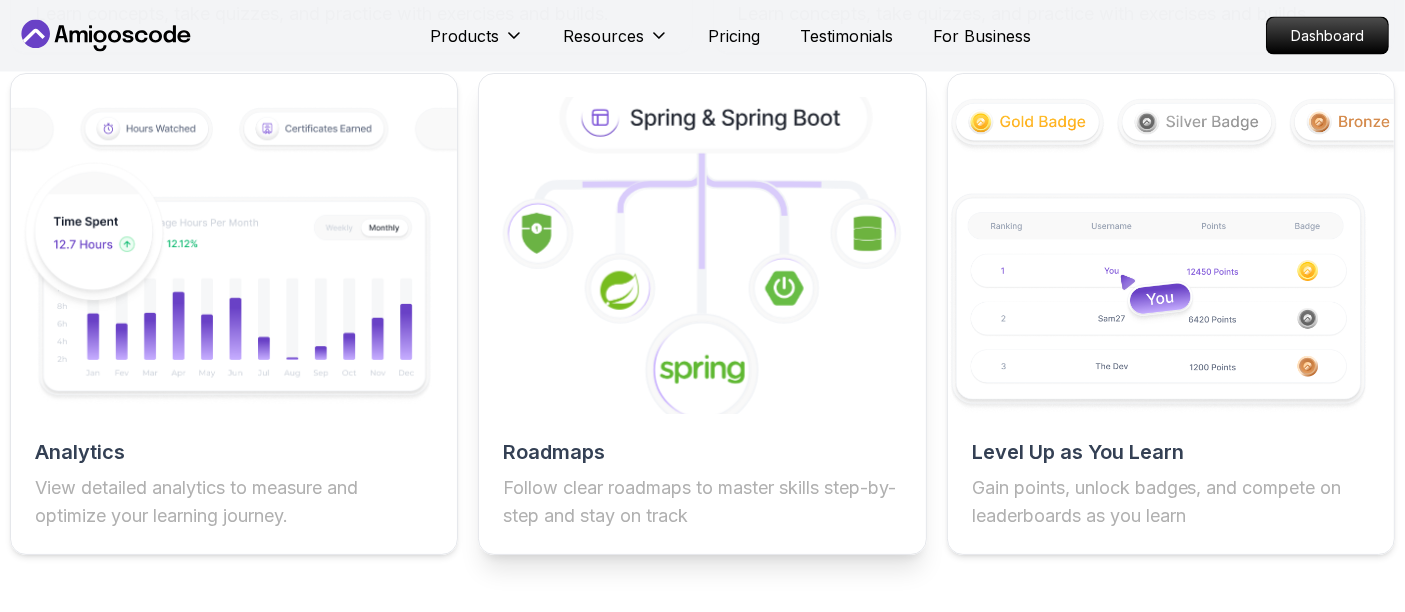 click 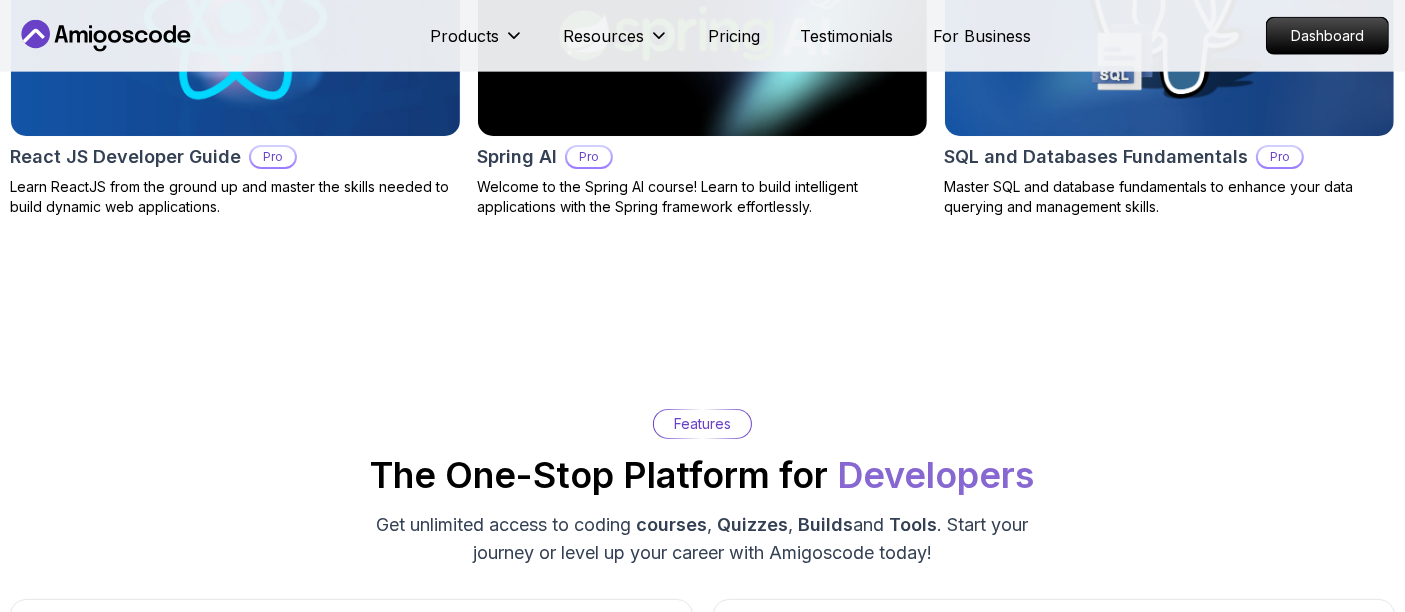 scroll, scrollTop: 3111, scrollLeft: 0, axis: vertical 